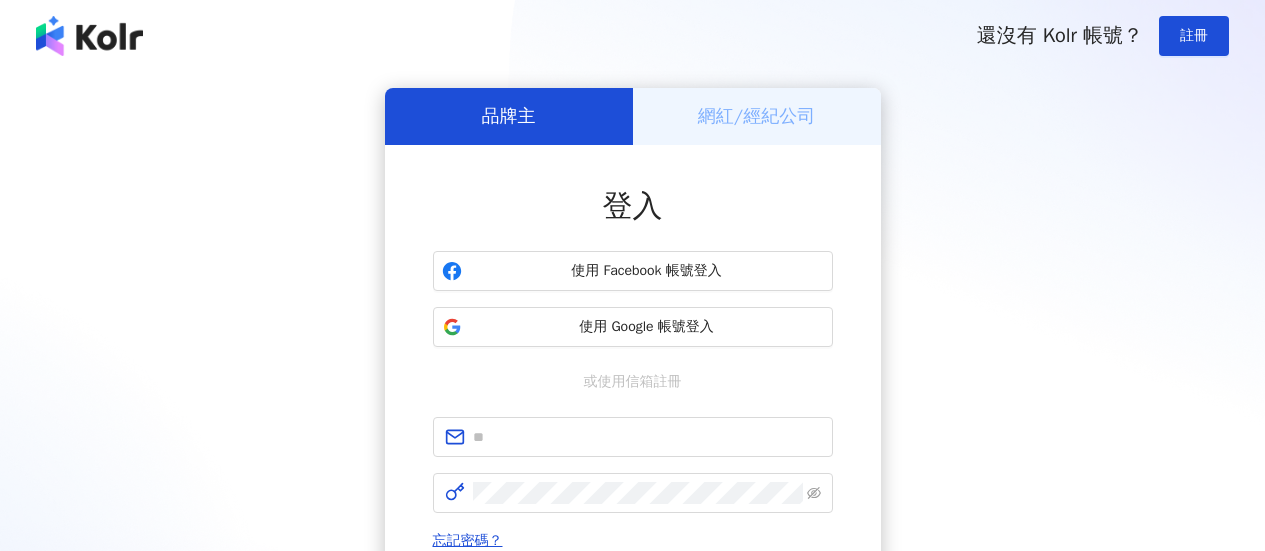 scroll, scrollTop: 0, scrollLeft: 0, axis: both 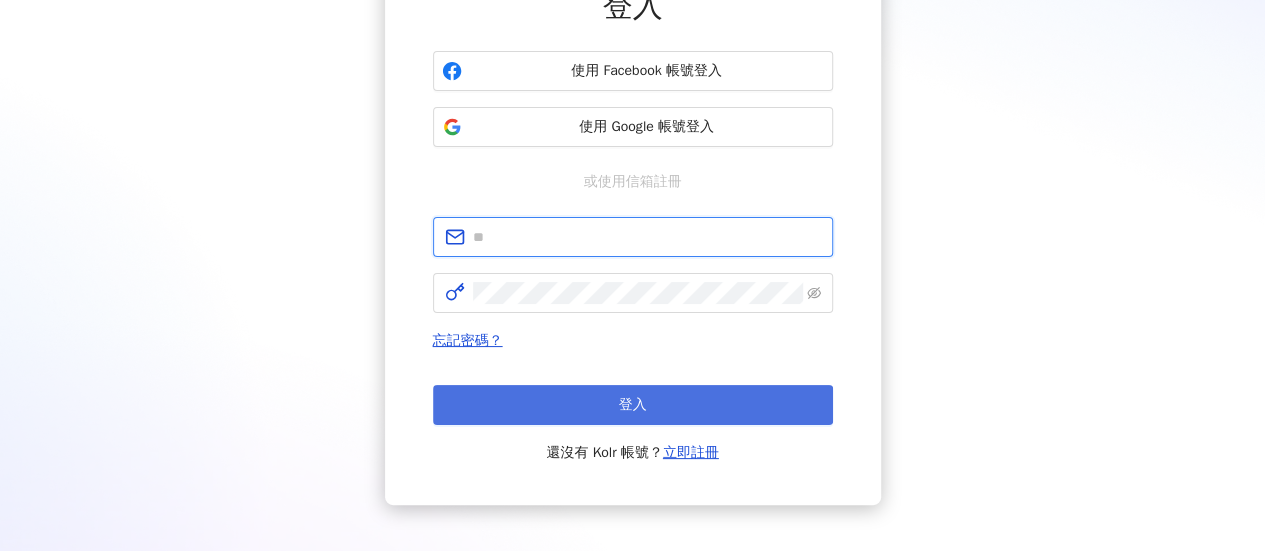type on "**********" 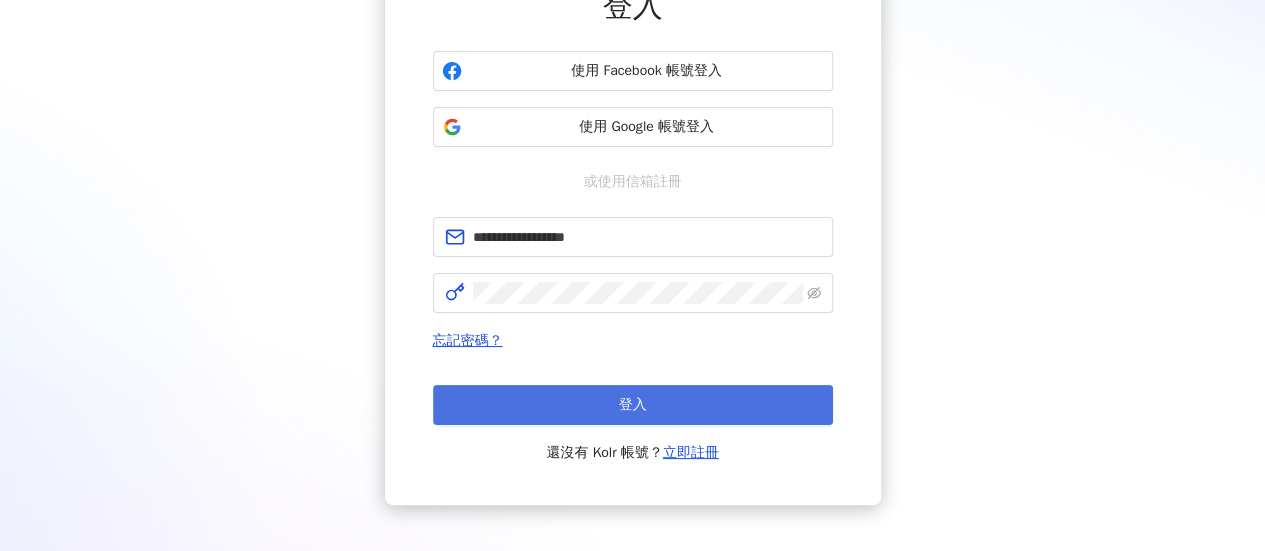 click on "登入" at bounding box center (633, 405) 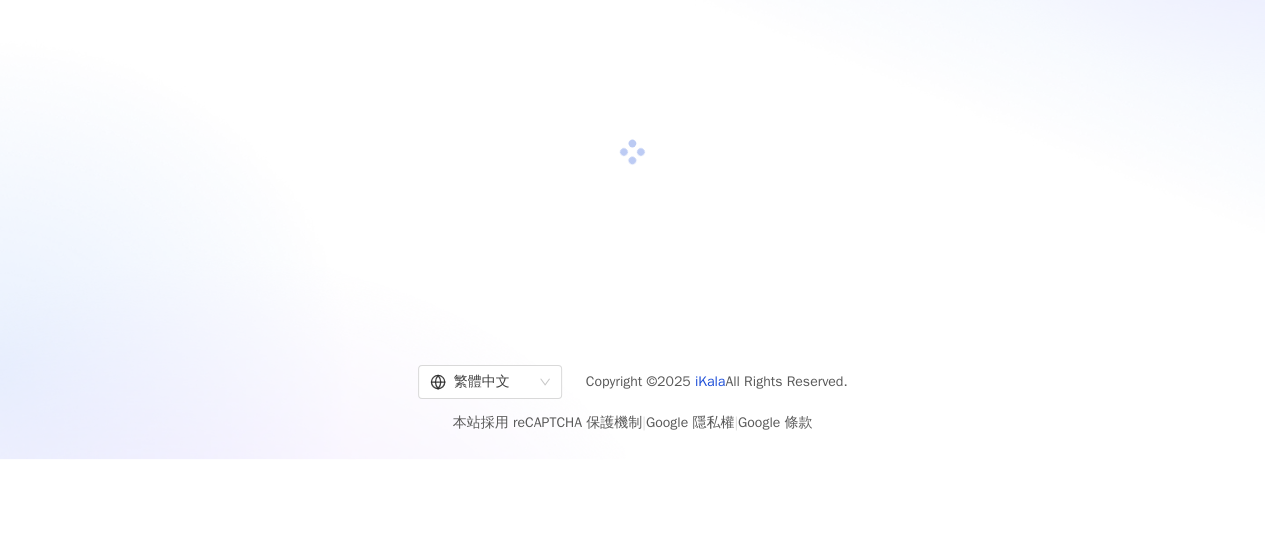 scroll, scrollTop: 92, scrollLeft: 0, axis: vertical 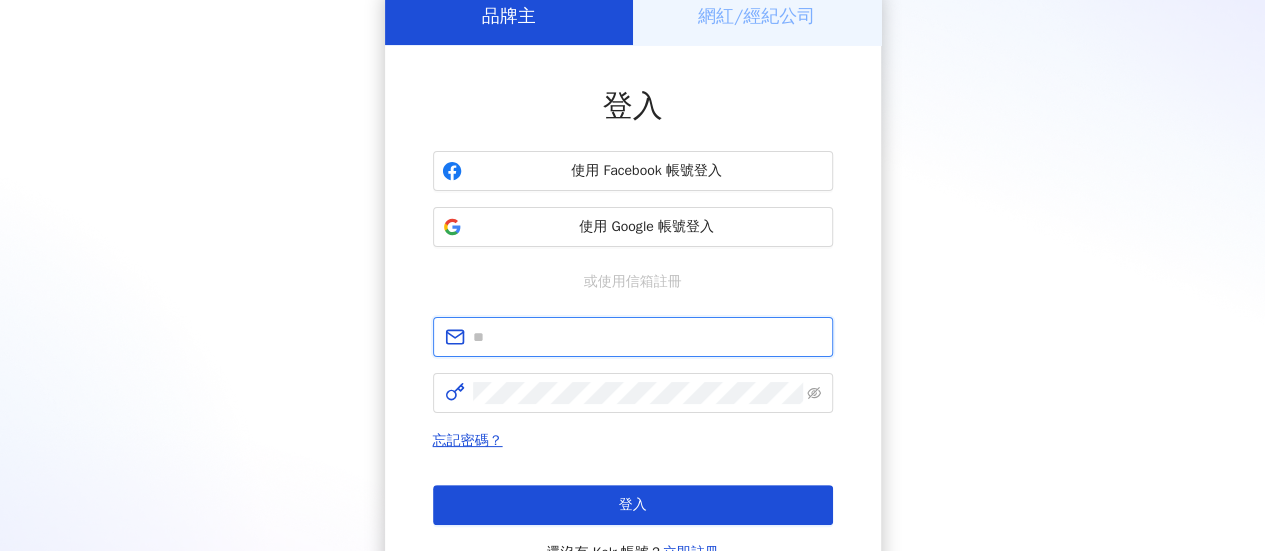 type on "**********" 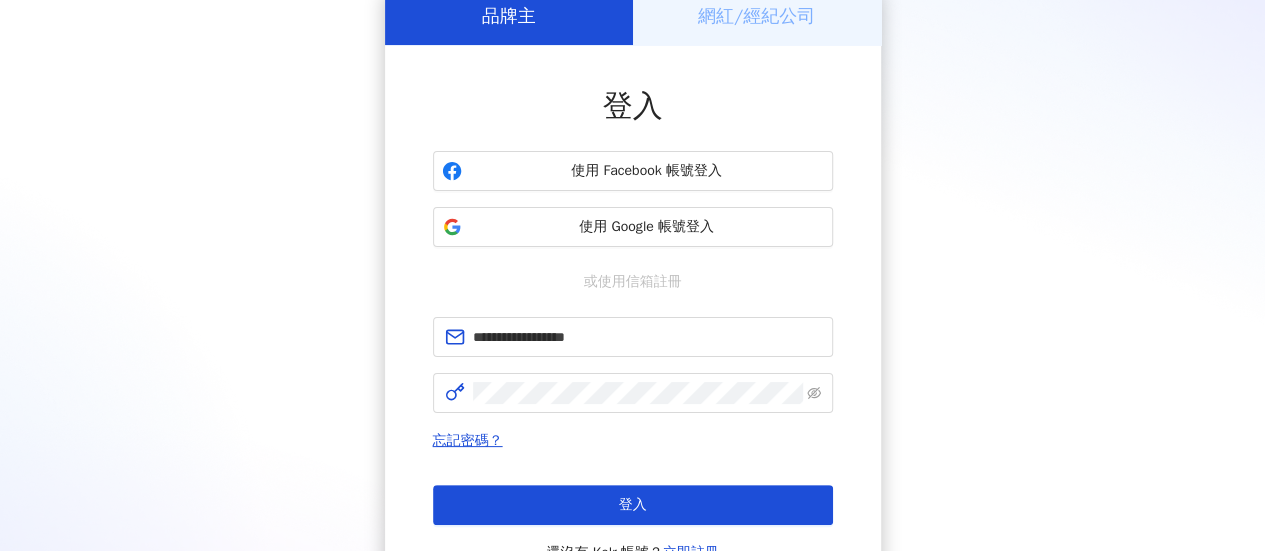 click on "登入 還沒有 Kolr 帳號？ 立即註冊" at bounding box center [633, 525] 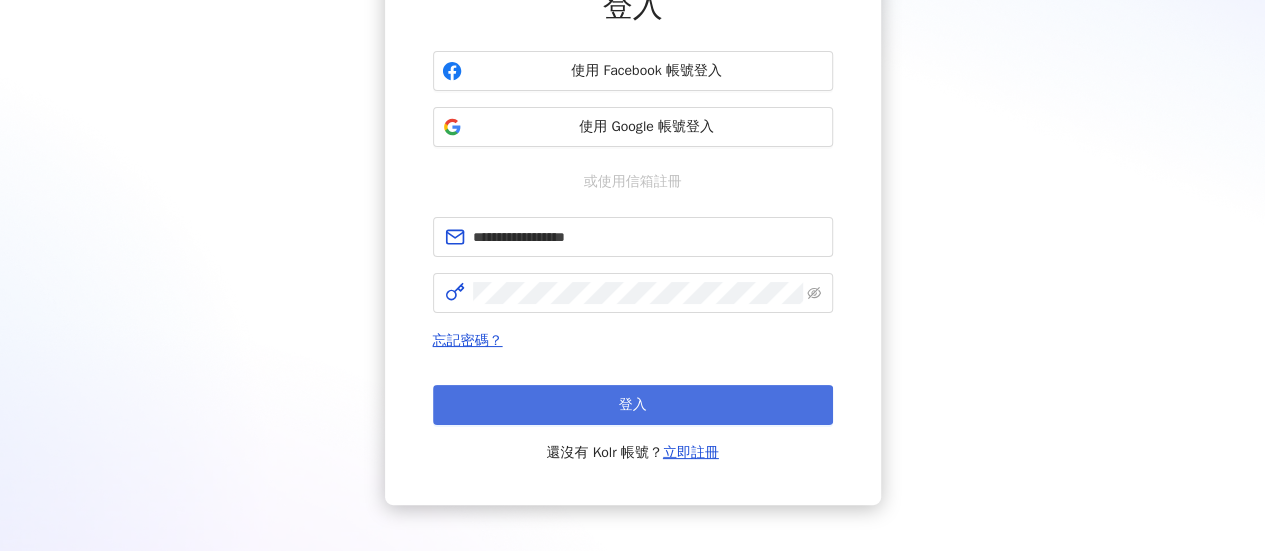 click on "登入" at bounding box center [633, 405] 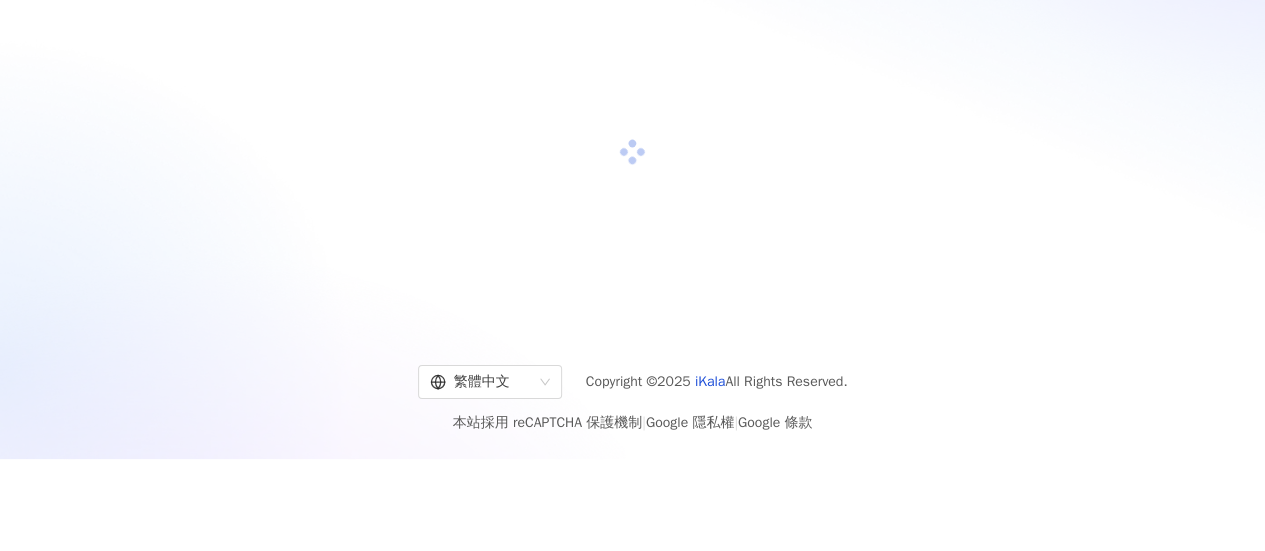 scroll, scrollTop: 92, scrollLeft: 0, axis: vertical 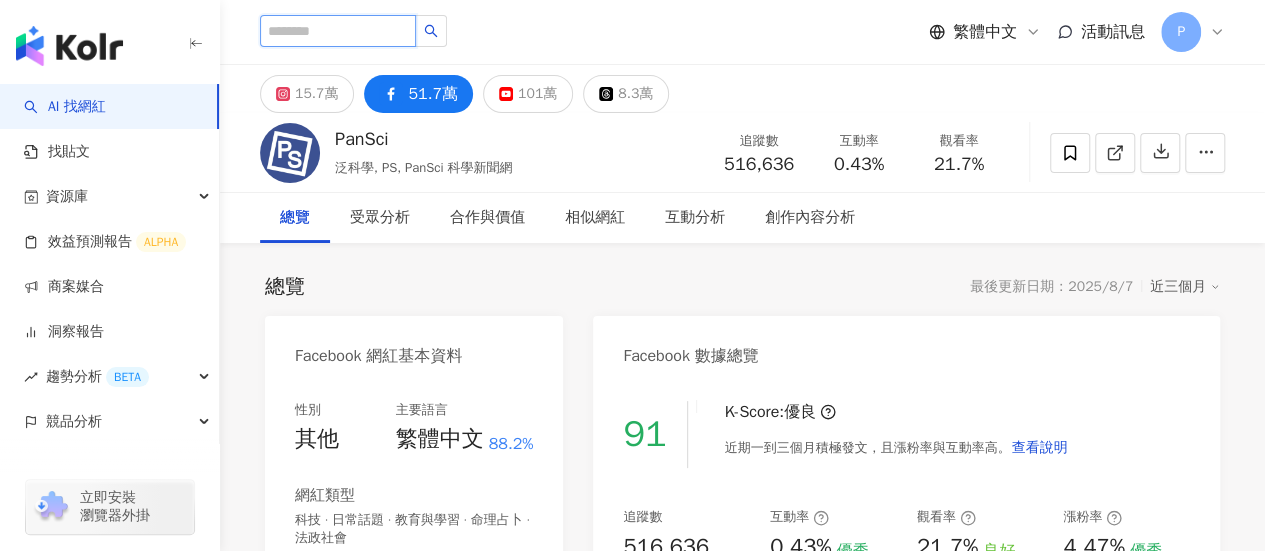 click at bounding box center [338, 31] 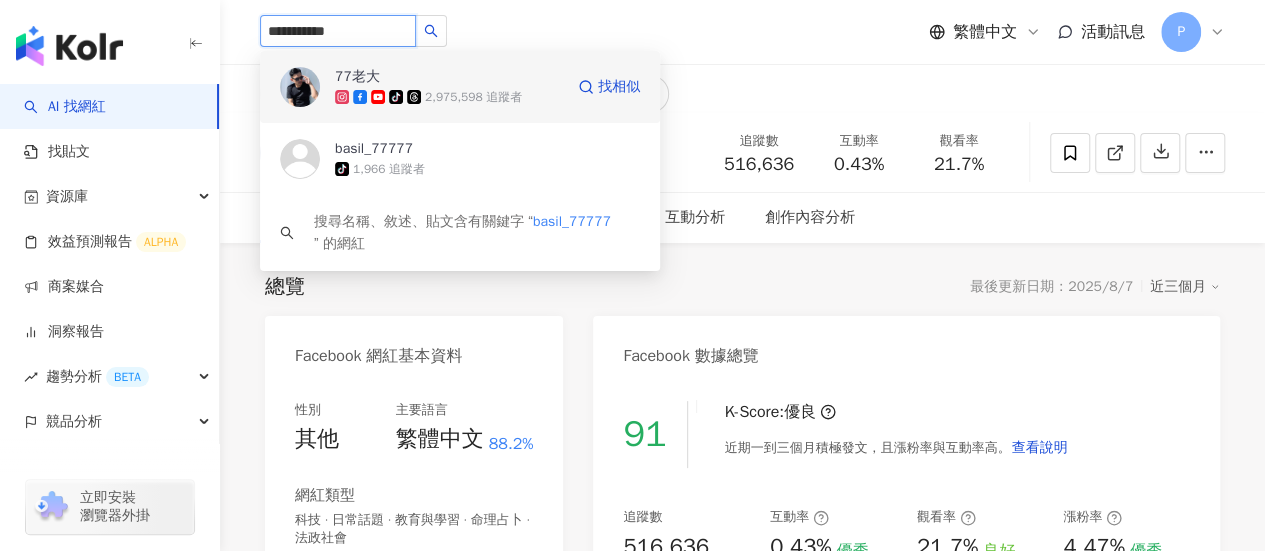 click on "77老大" at bounding box center [400, 77] 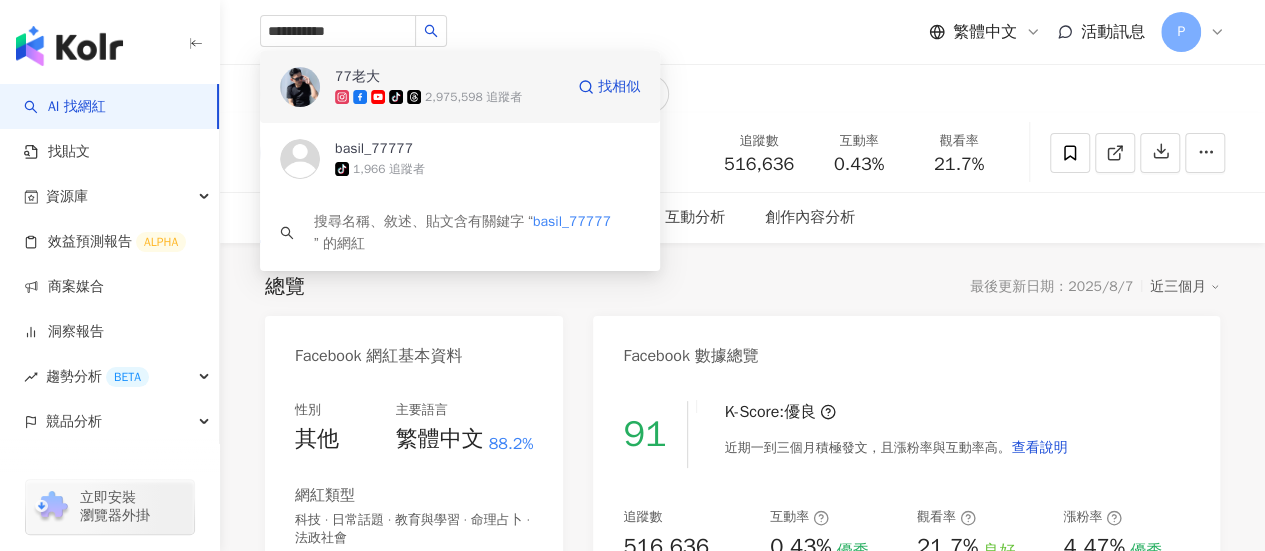 type 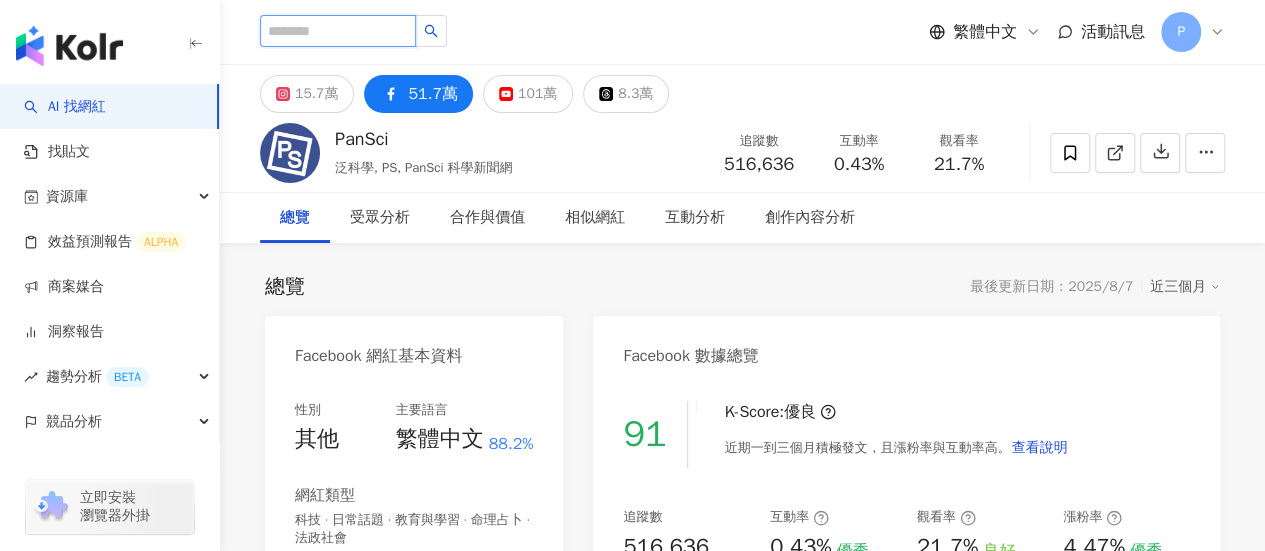 click at bounding box center (338, 31) 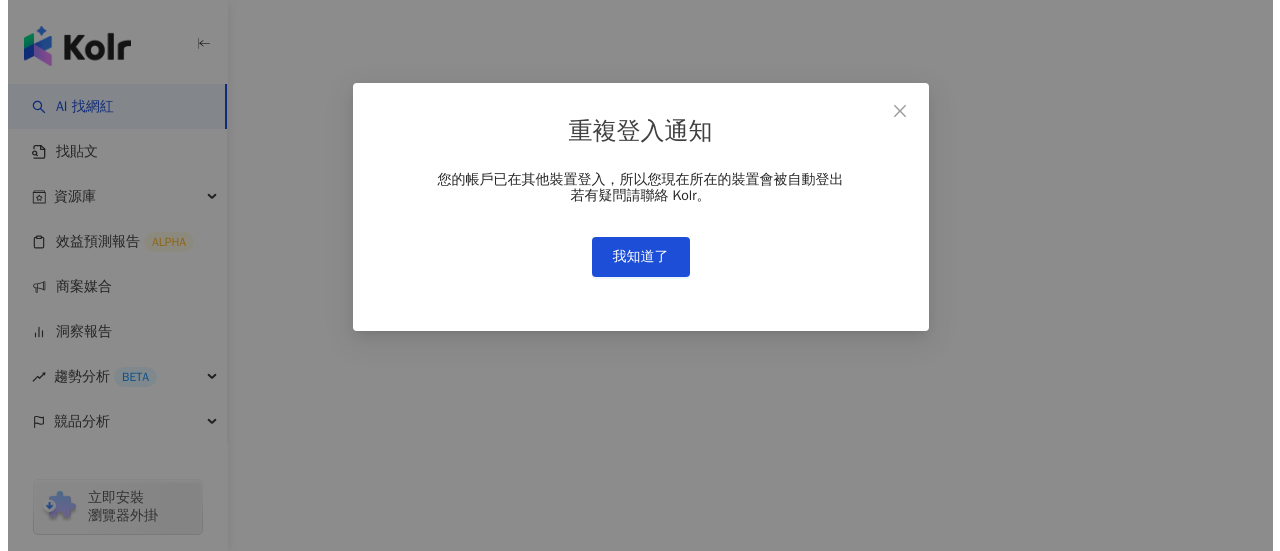 scroll, scrollTop: 0, scrollLeft: 0, axis: both 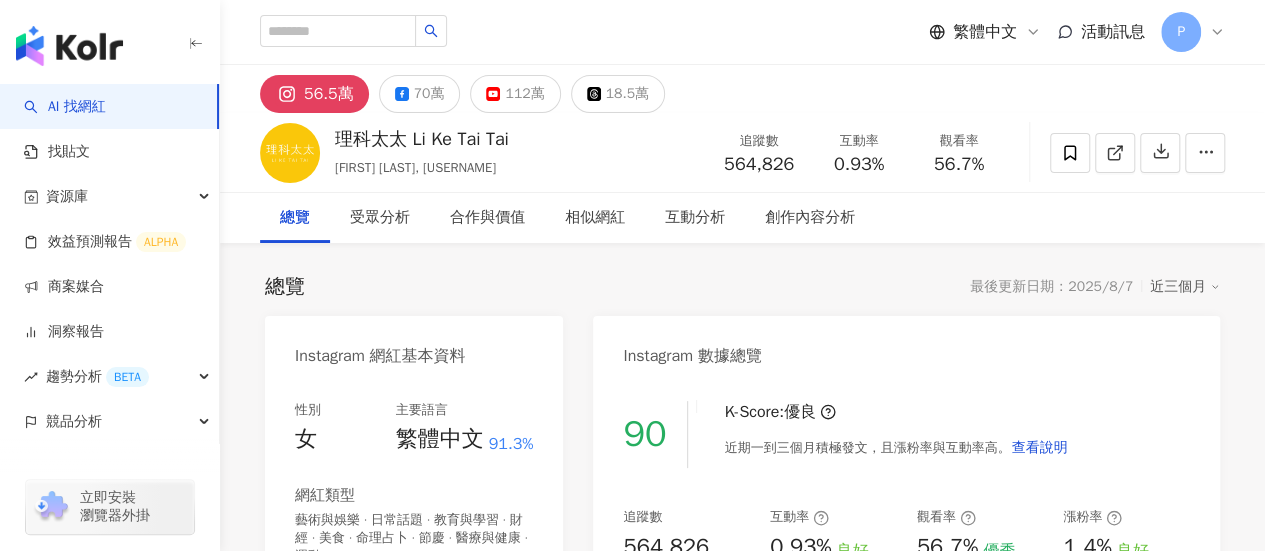click at bounding box center [290, 153] 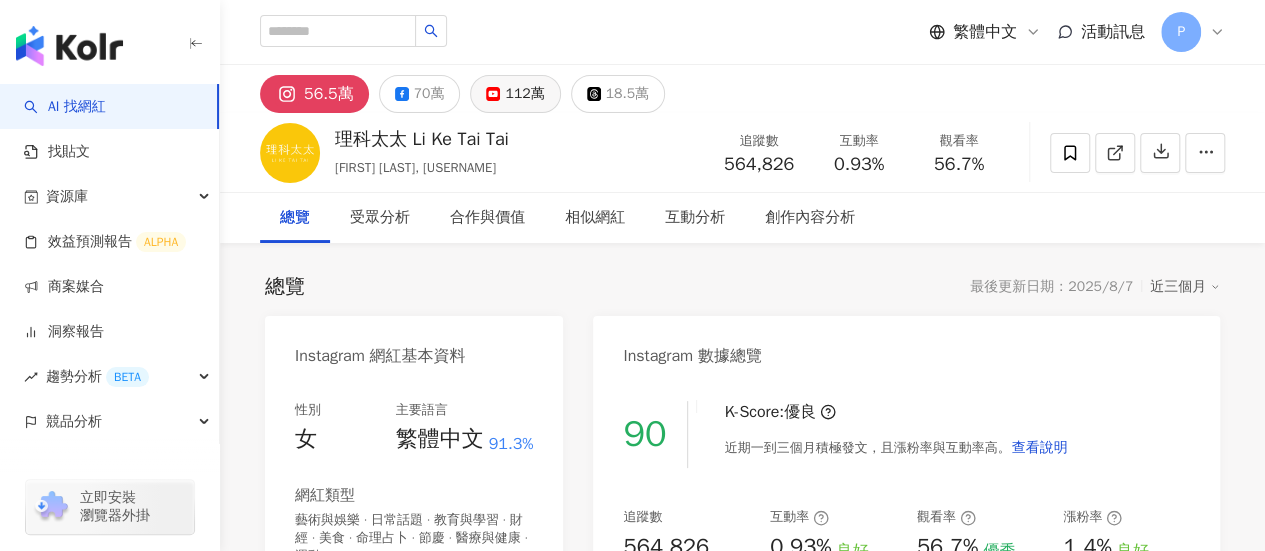 click on "112萬" at bounding box center (524, 94) 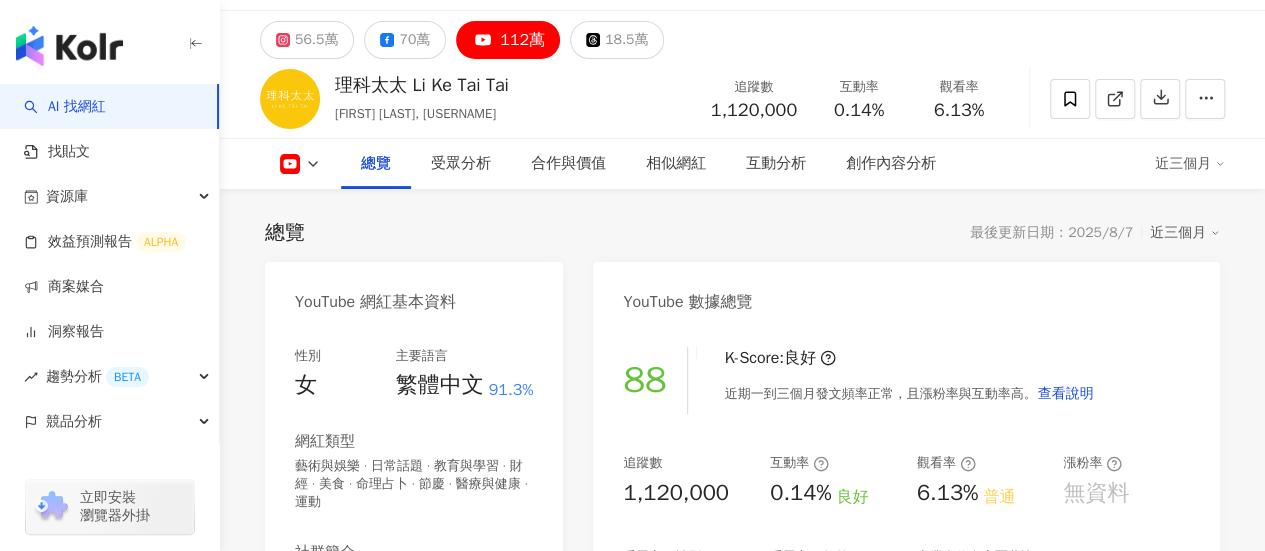 scroll, scrollTop: 100, scrollLeft: 0, axis: vertical 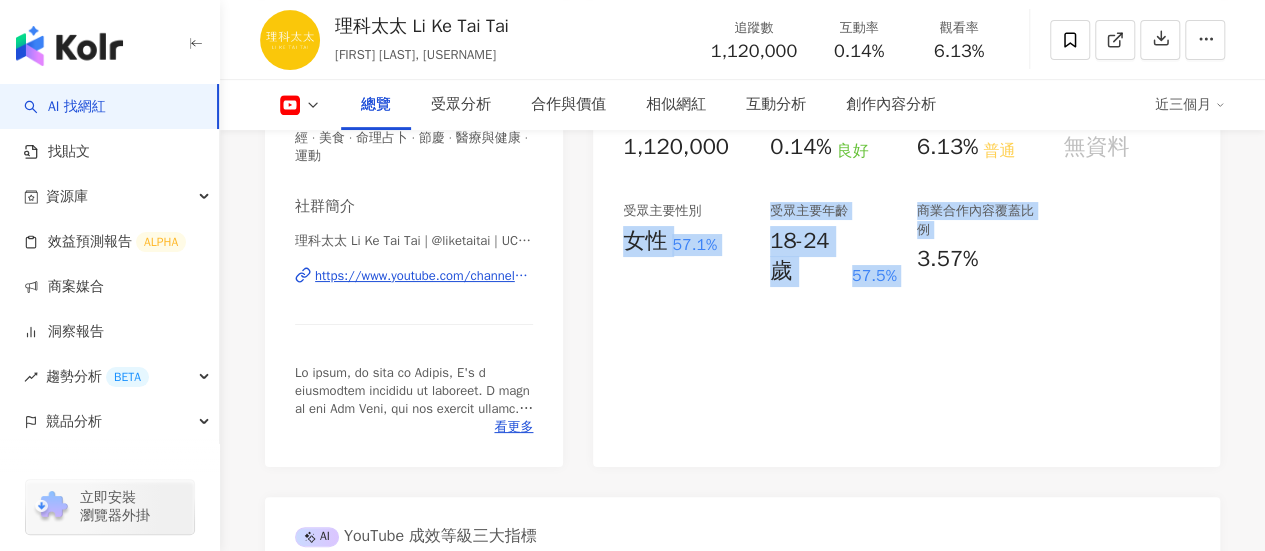 drag, startPoint x: 668, startPoint y: 255, endPoint x: 908, endPoint y: 289, distance: 242.39636 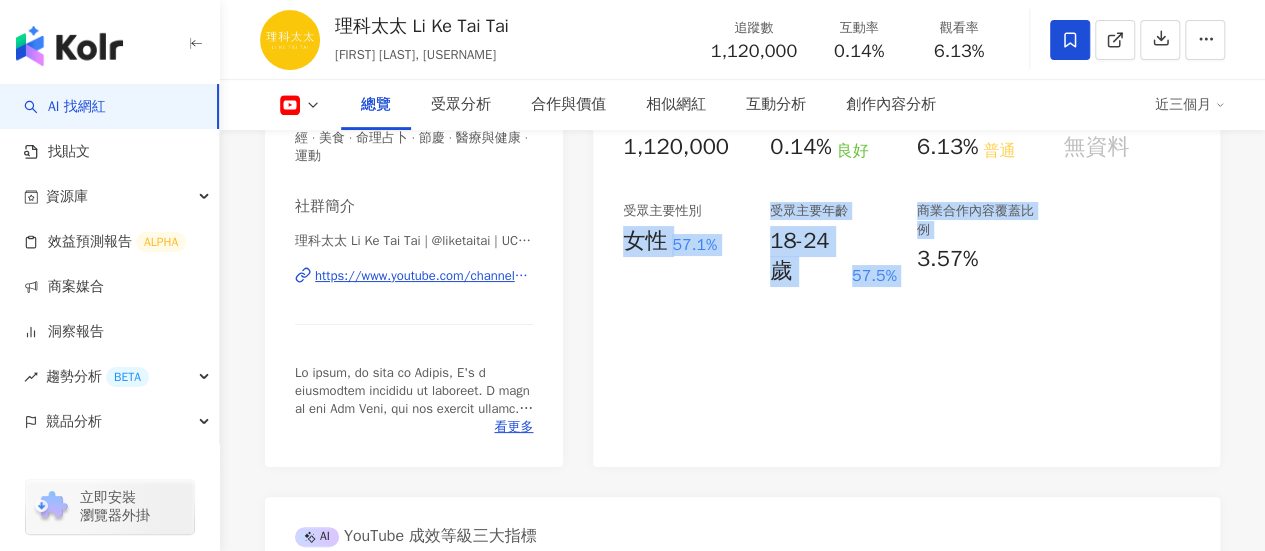 copy on "女性 57.1% 受眾主要年齡   18-24 歲 57.5% 商業合作內容覆蓋比例" 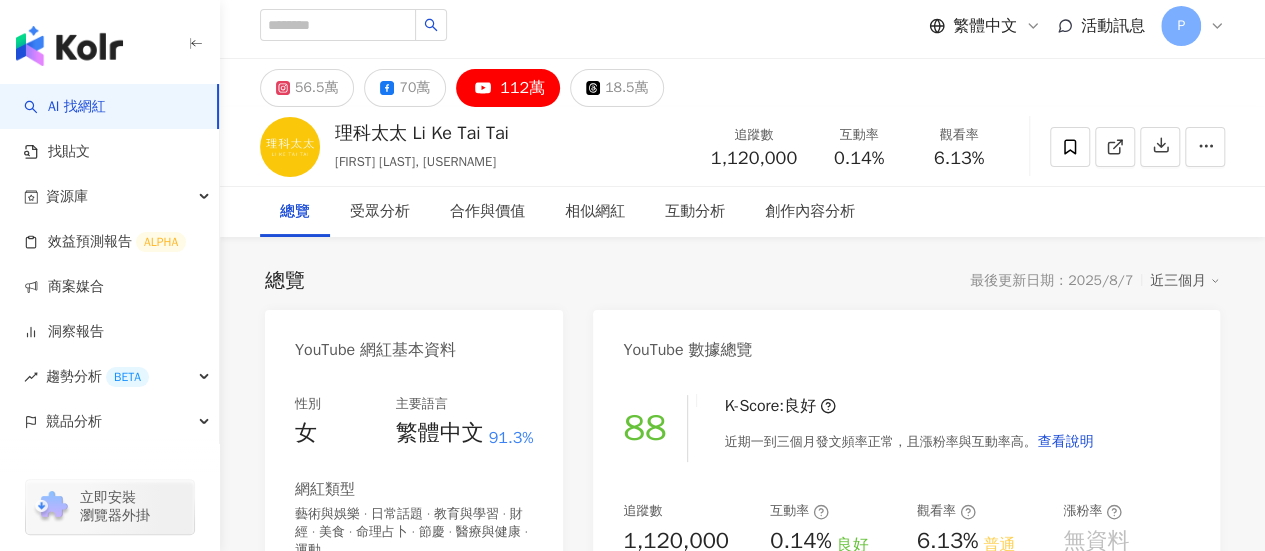 scroll, scrollTop: 0, scrollLeft: 0, axis: both 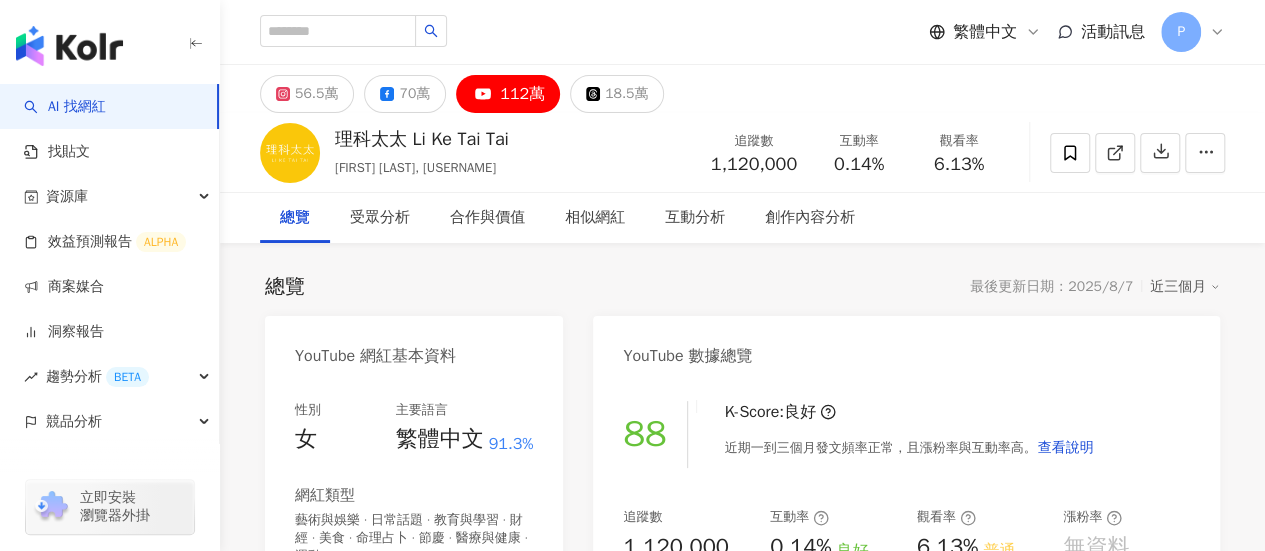 click on "繁體中文 活動訊息 P" at bounding box center (742, 32) 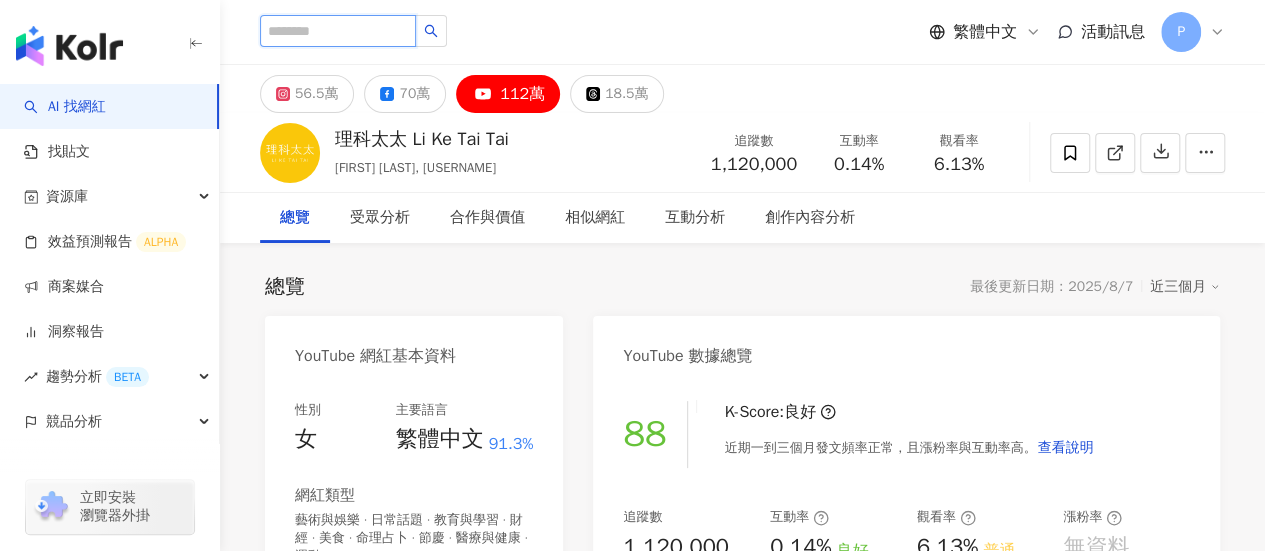 click at bounding box center [338, 31] 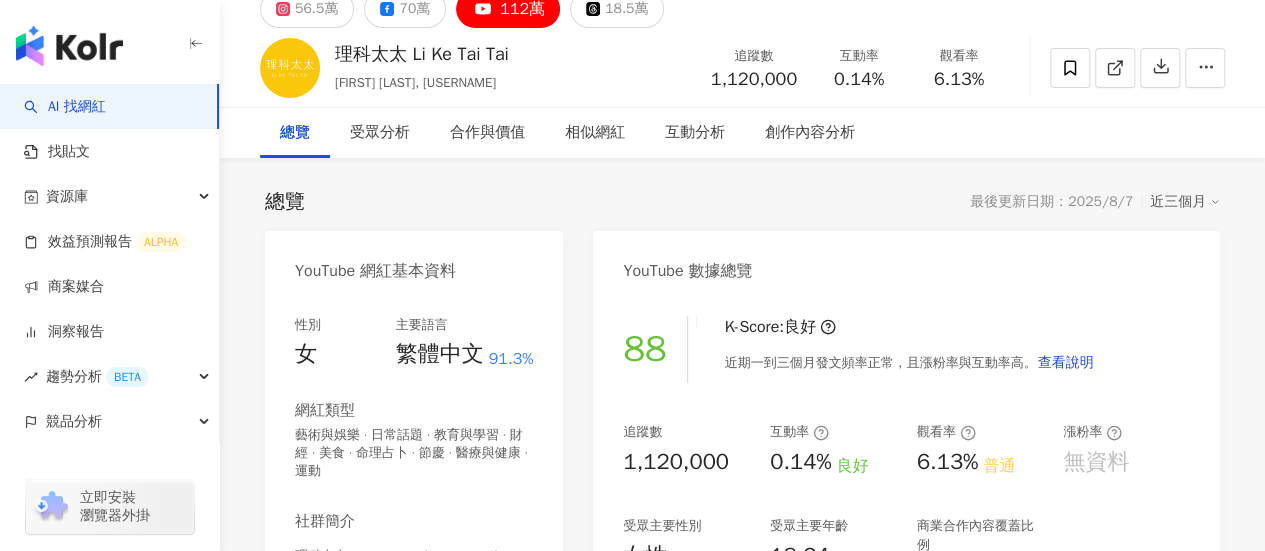 scroll, scrollTop: 0, scrollLeft: 0, axis: both 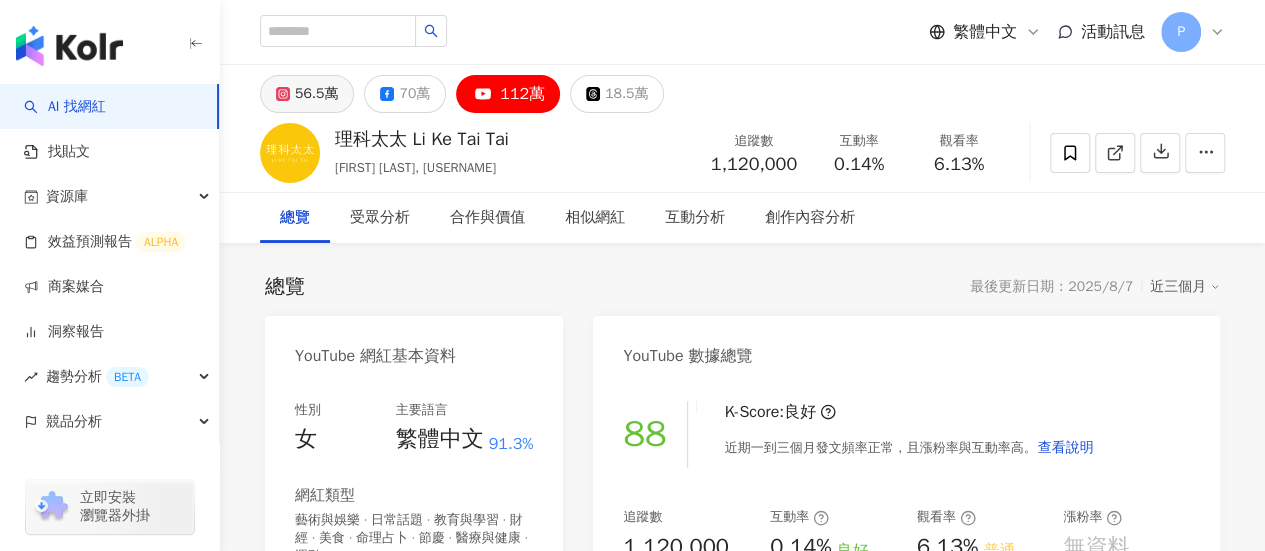 click on "56.5萬" at bounding box center [316, 94] 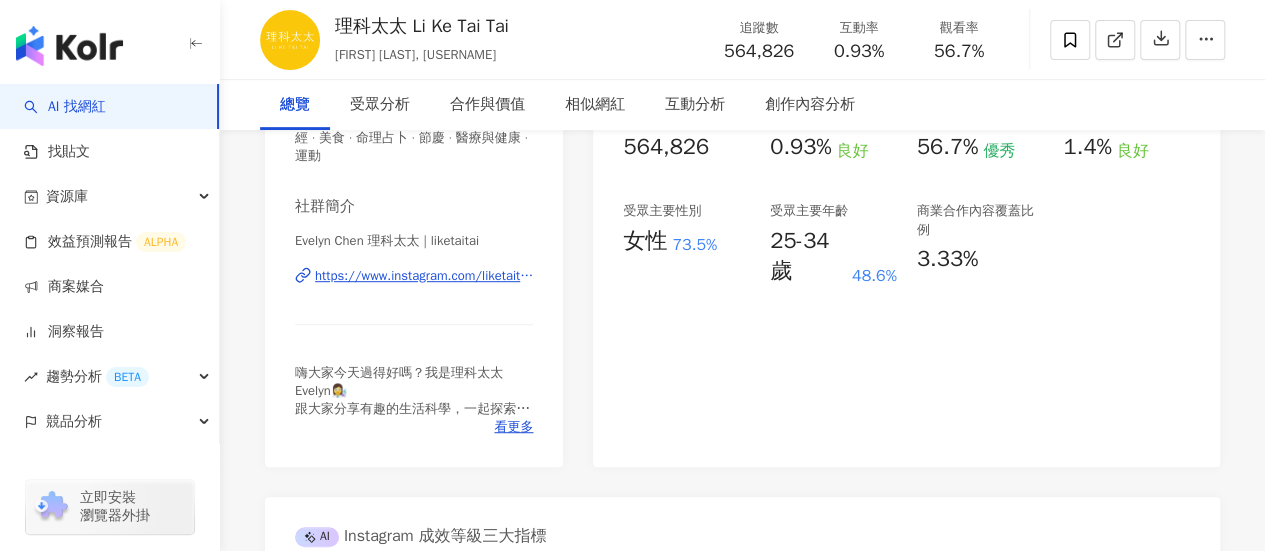 scroll, scrollTop: 800, scrollLeft: 0, axis: vertical 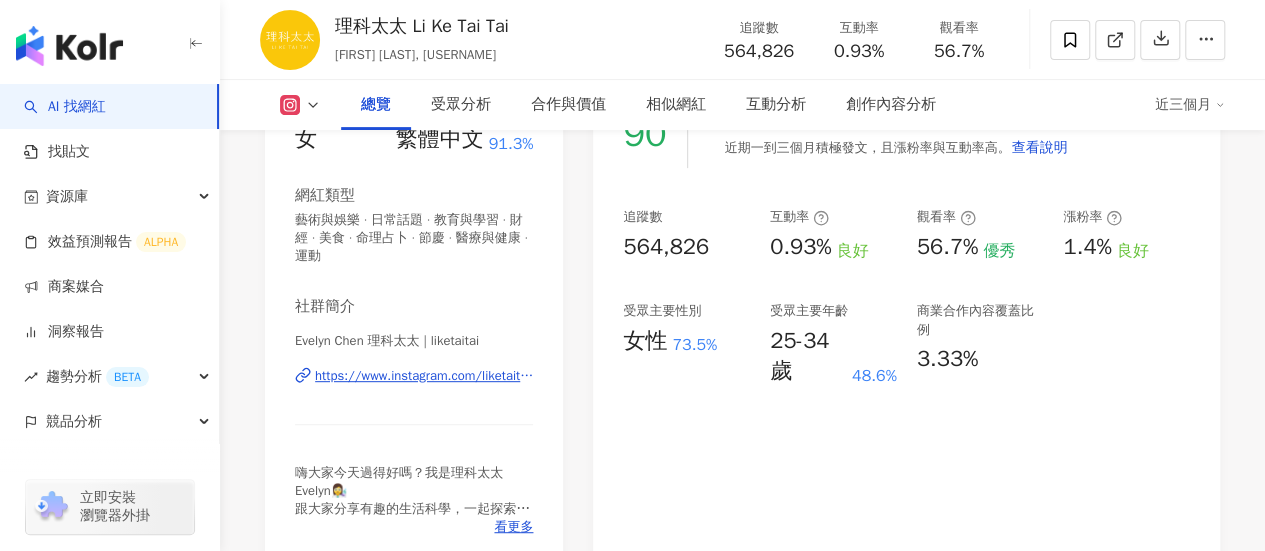 click 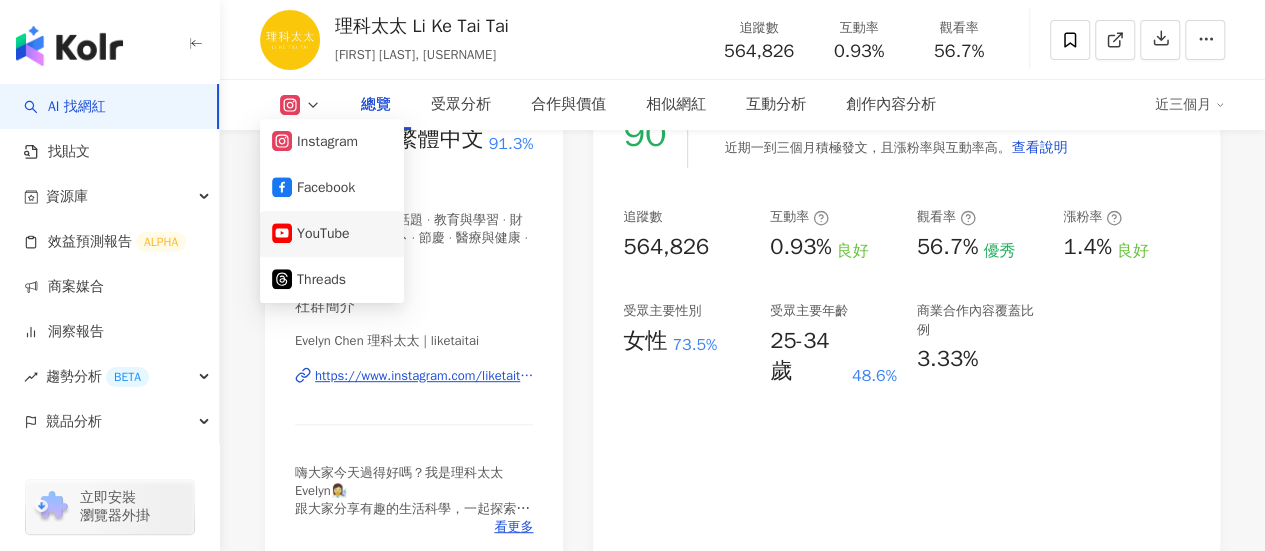 click on "YouTube" at bounding box center [332, 234] 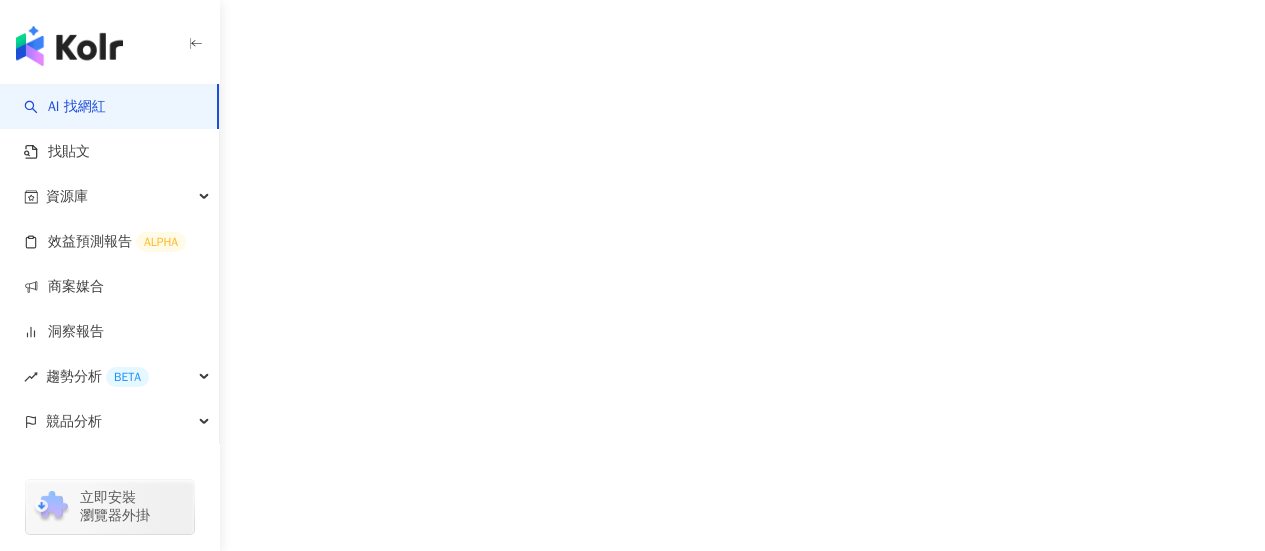 scroll, scrollTop: 0, scrollLeft: 0, axis: both 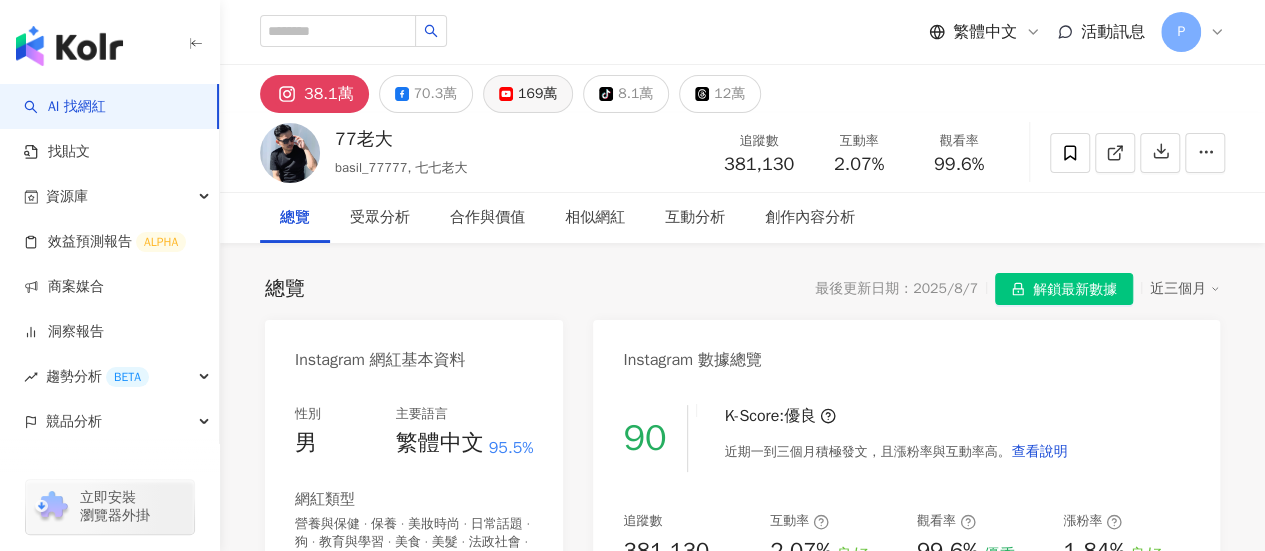 click on "38.1萬 70.3萬 169萬 tiktok-icon 8.1萬 12萬" at bounding box center [510, 94] 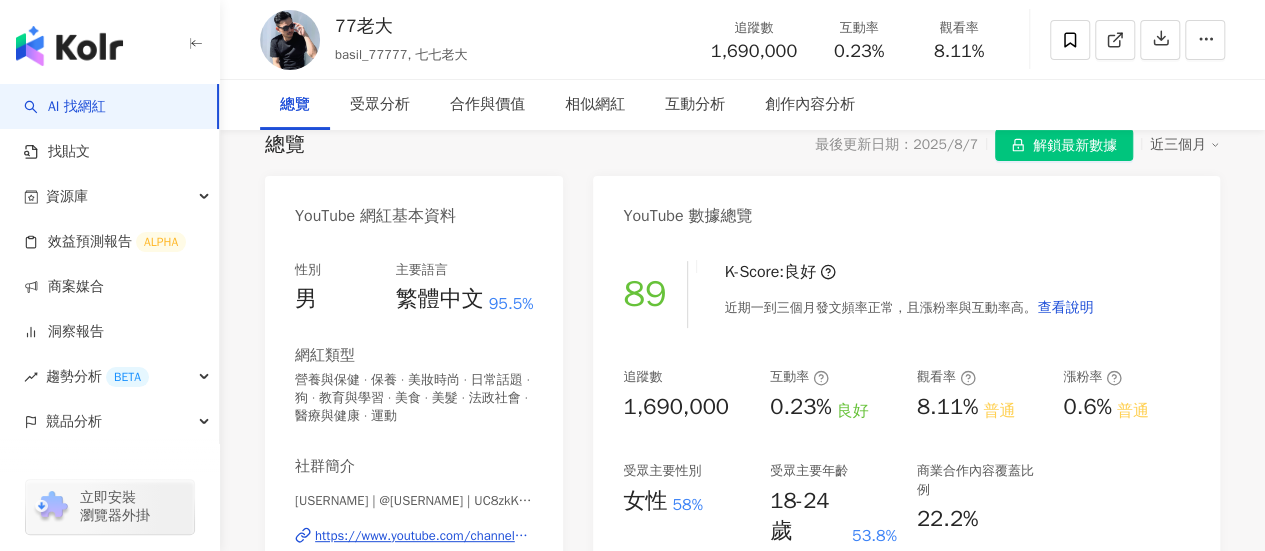 scroll, scrollTop: 300, scrollLeft: 0, axis: vertical 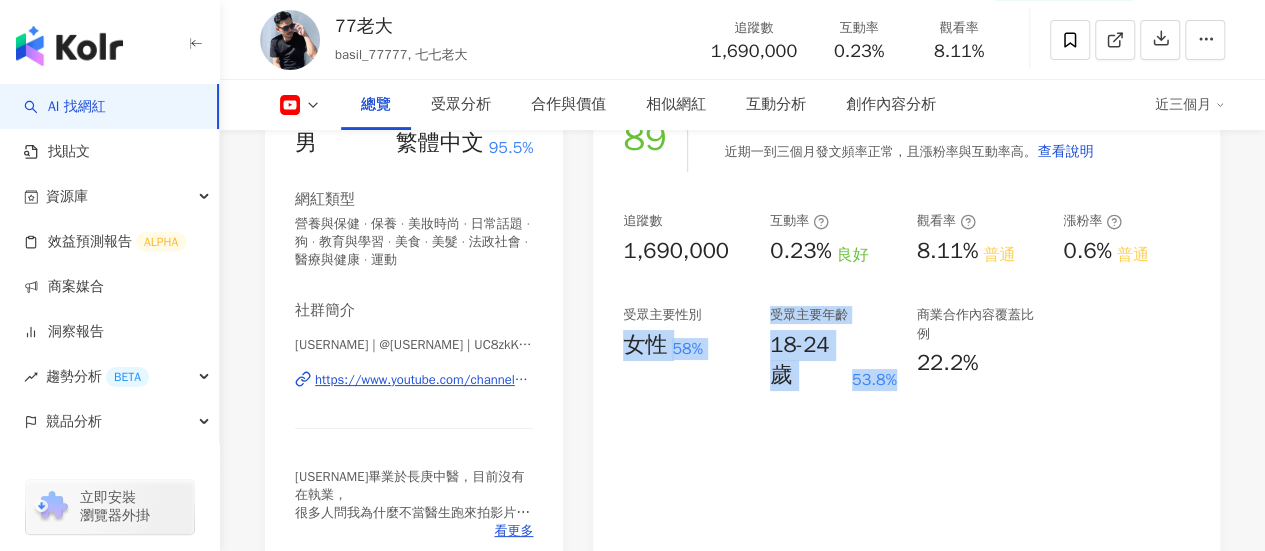 drag, startPoint x: 620, startPoint y: 347, endPoint x: 892, endPoint y: 382, distance: 274.24258 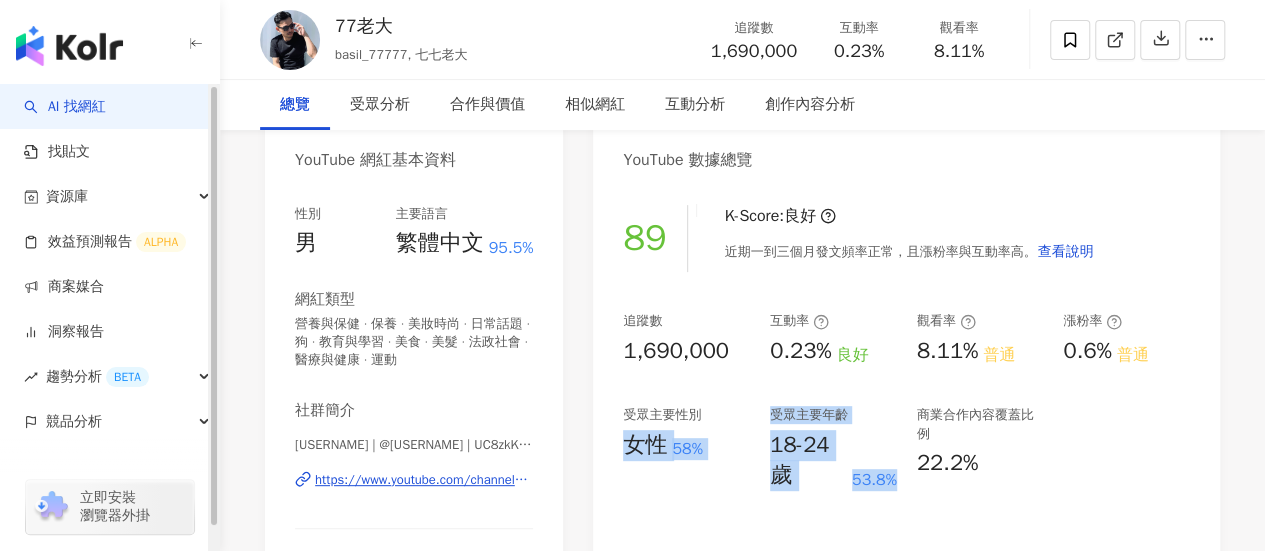 scroll, scrollTop: 0, scrollLeft: 0, axis: both 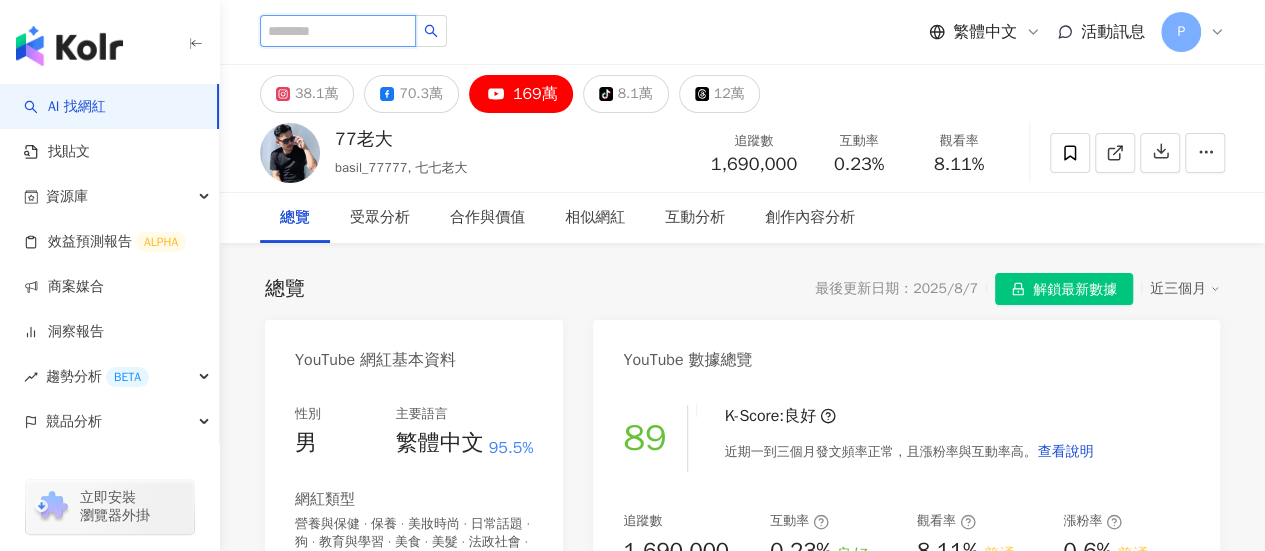click at bounding box center (338, 31) 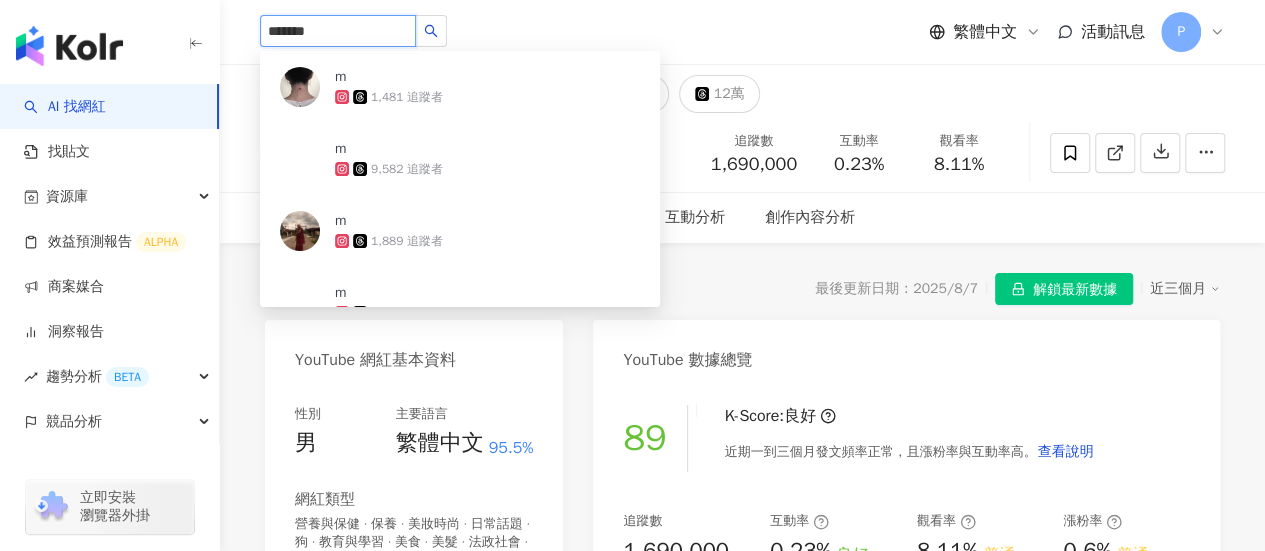 type on "********" 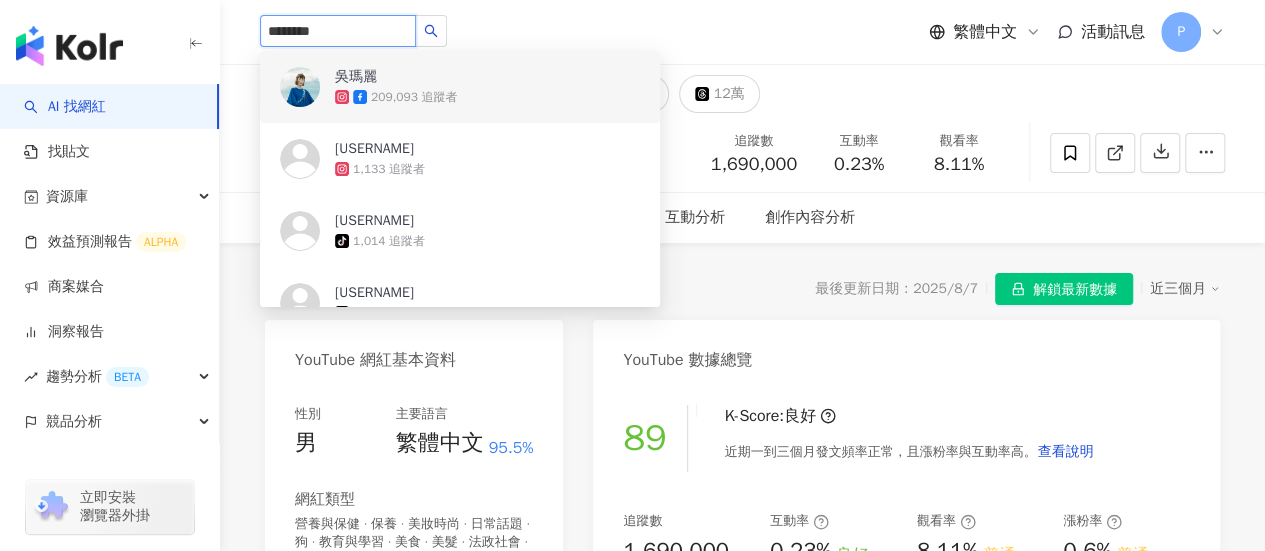 drag, startPoint x: 414, startPoint y: 92, endPoint x: 418, endPoint y: 105, distance: 13.601471 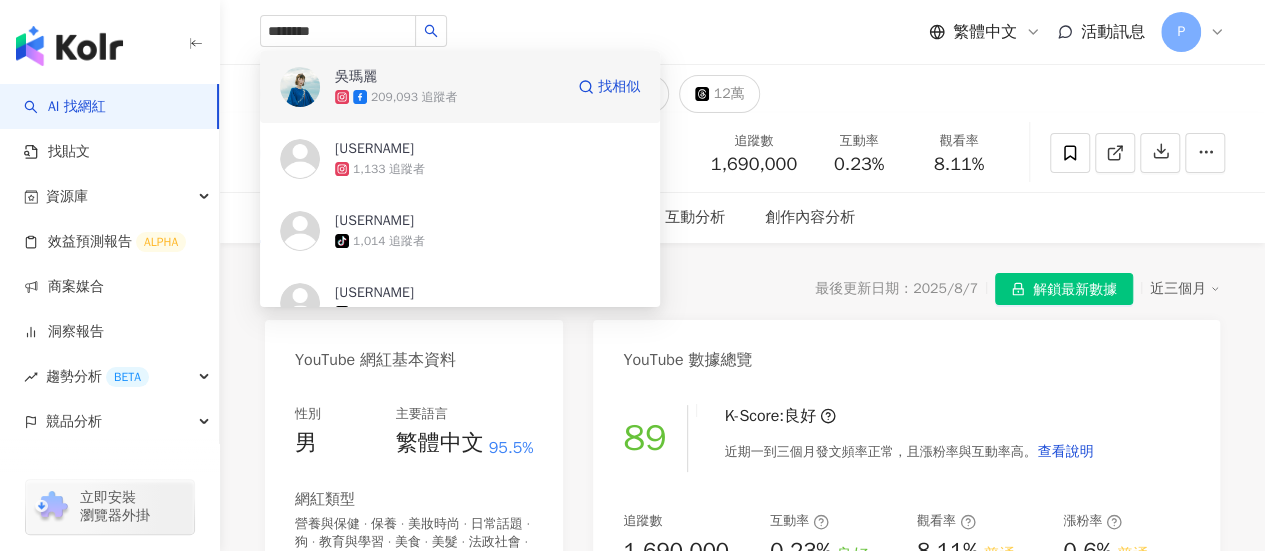 type 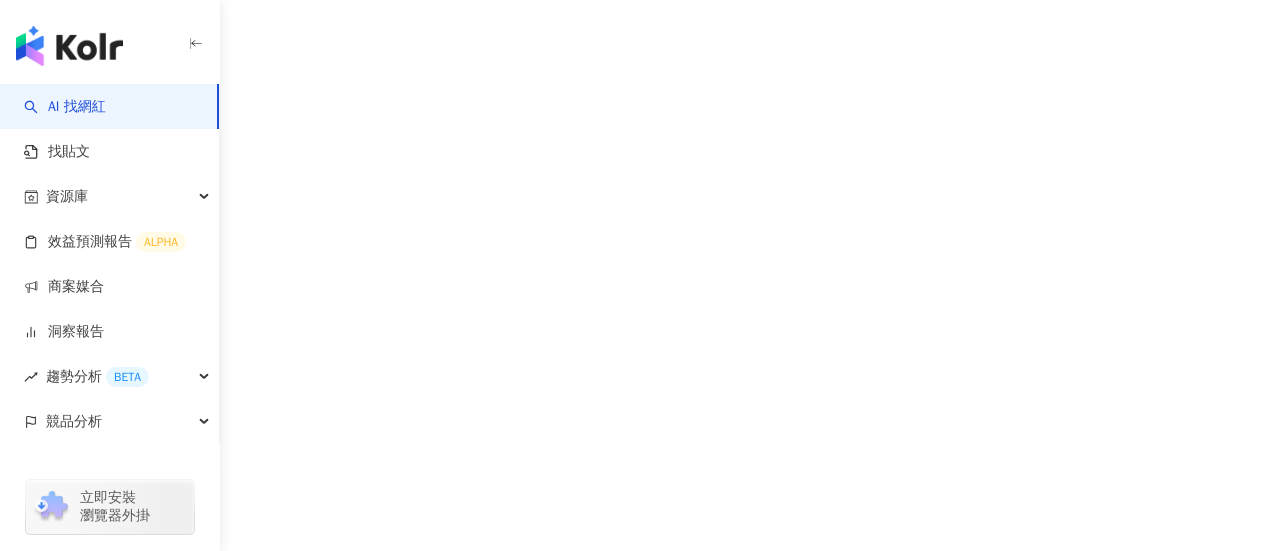 scroll, scrollTop: 0, scrollLeft: 0, axis: both 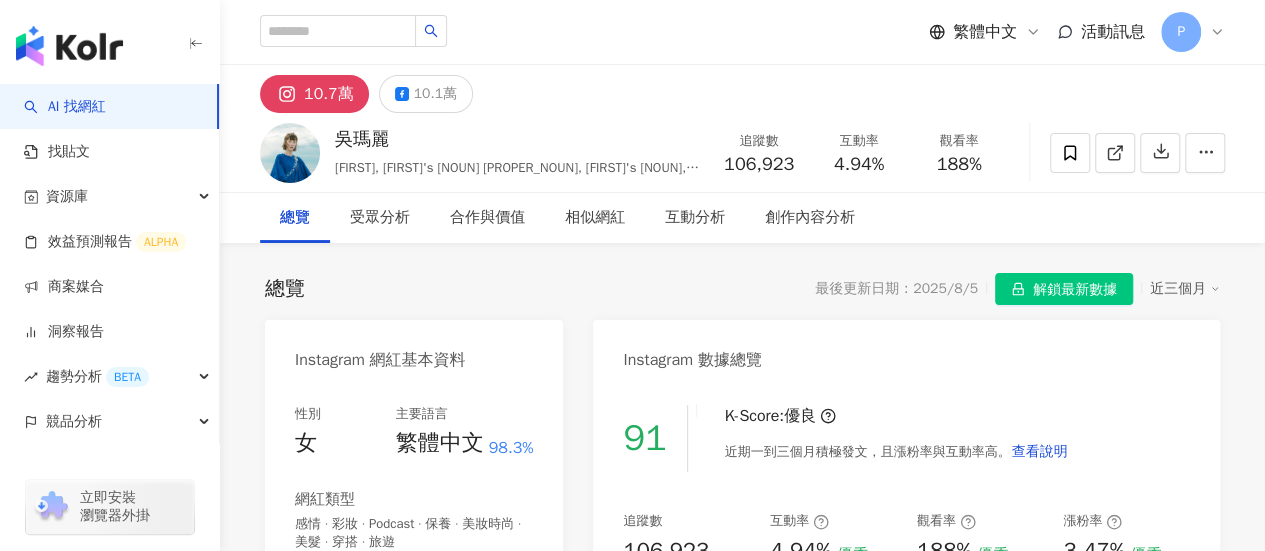 click on "繁體中文 活動訊息 P" at bounding box center (742, 32) 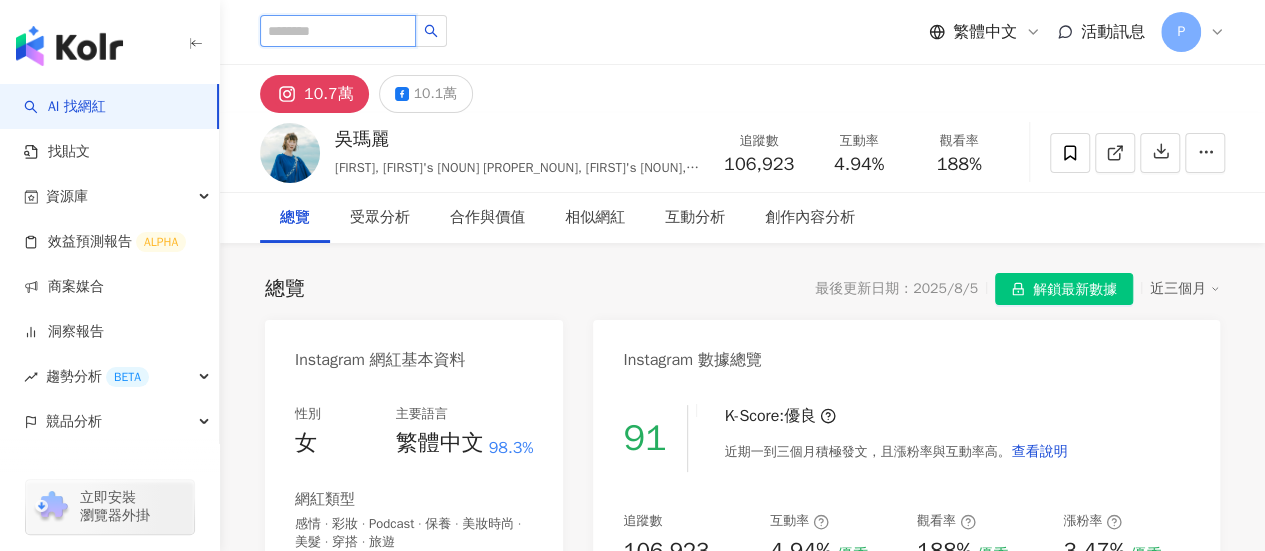 click at bounding box center [338, 31] 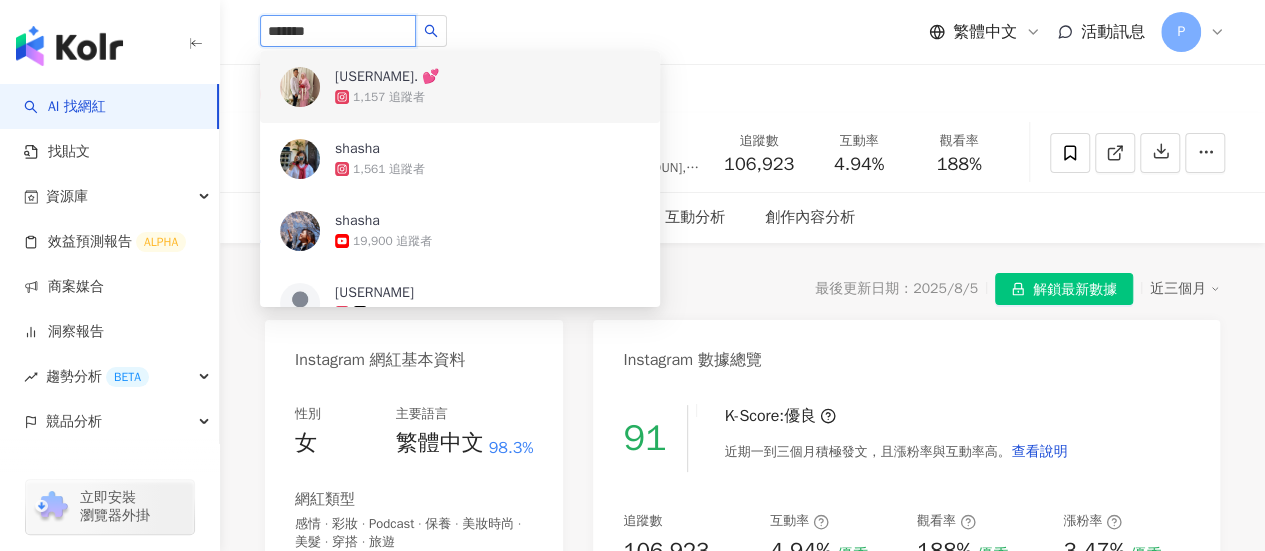 type on "********" 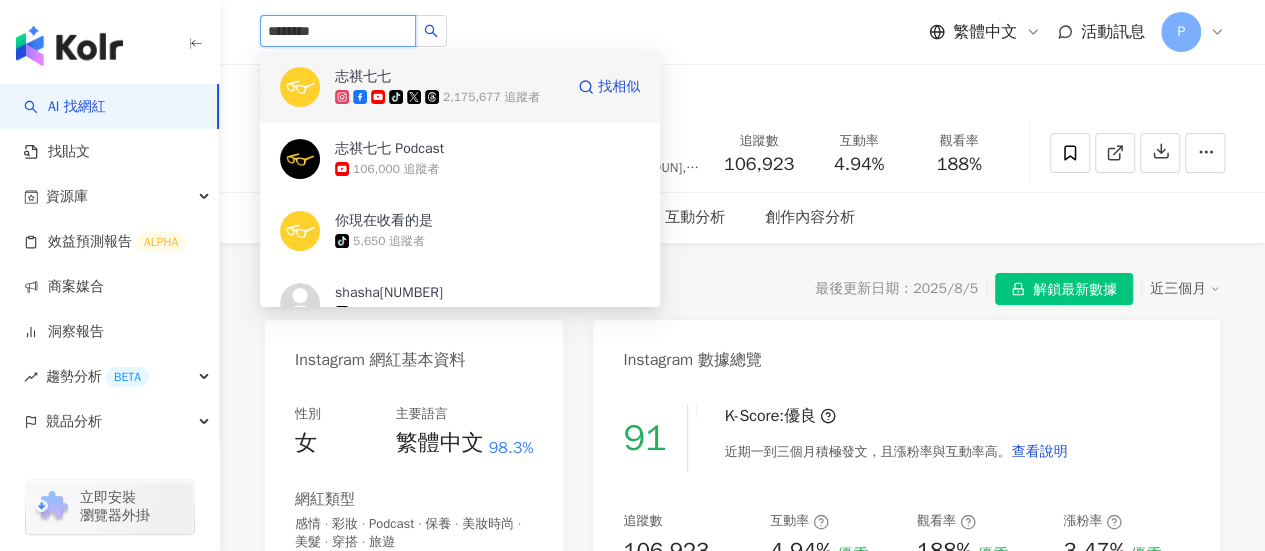 click on "2,175,677   追蹤者" at bounding box center (491, 97) 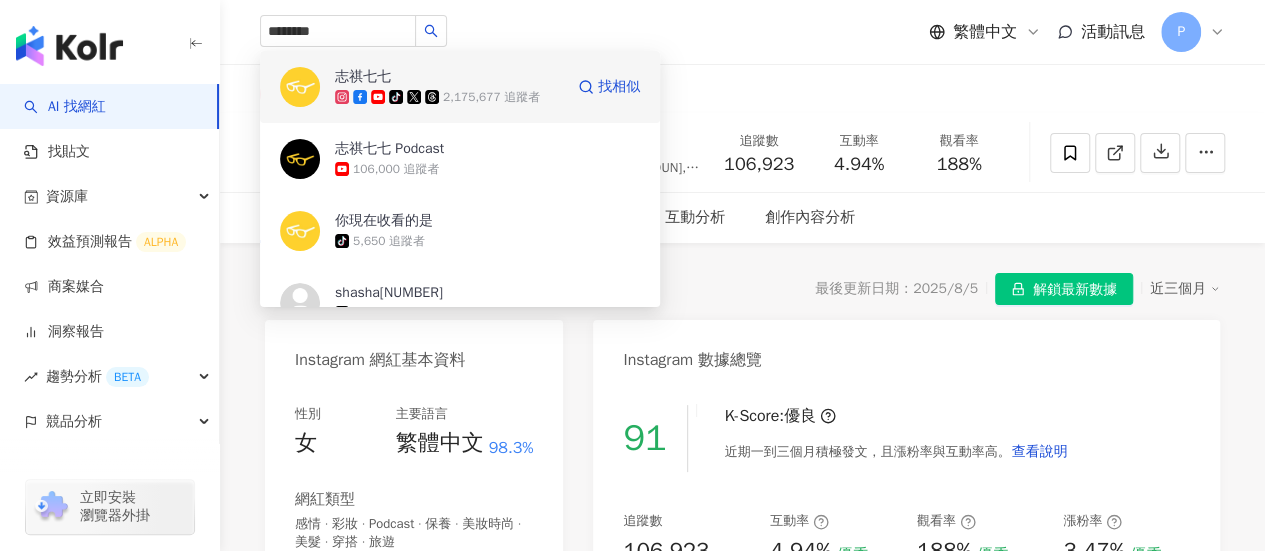 type 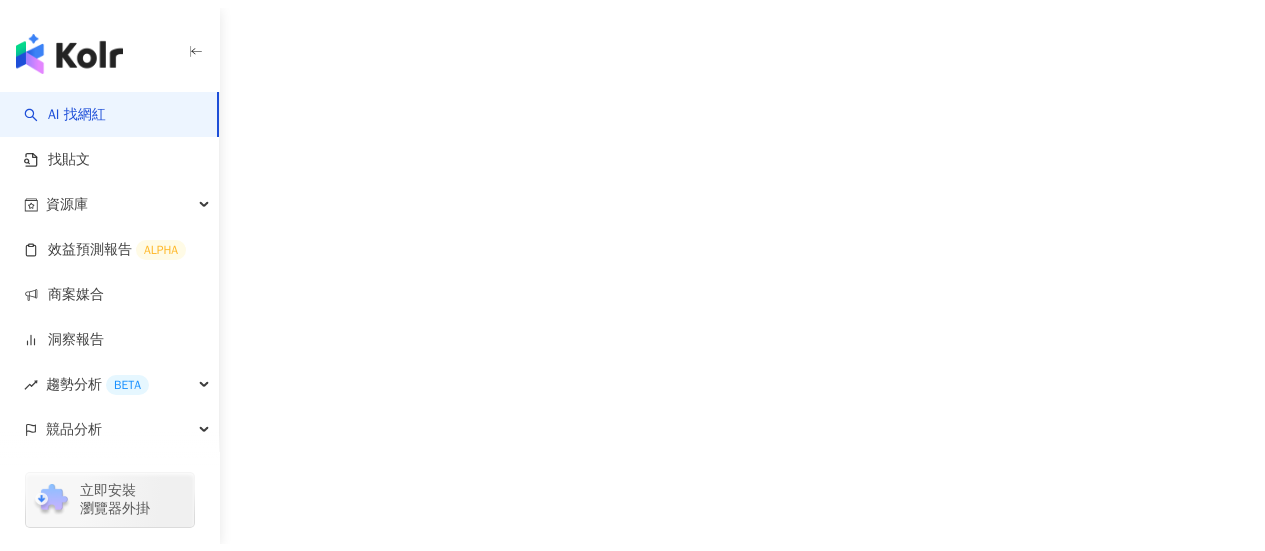 scroll, scrollTop: 0, scrollLeft: 0, axis: both 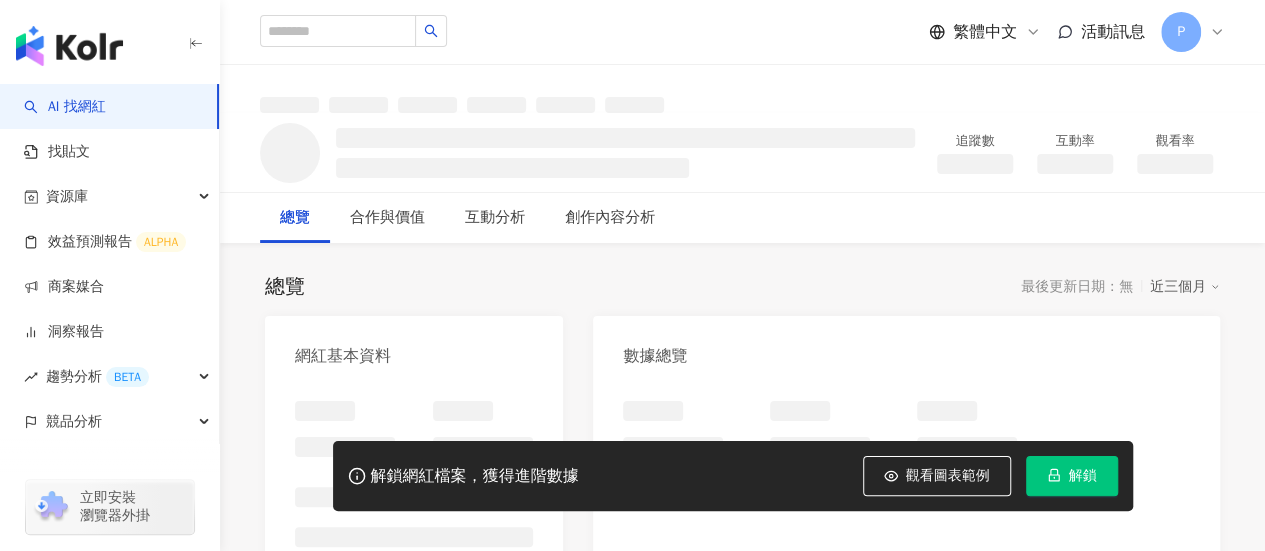 click on "解鎖" at bounding box center [1083, 476] 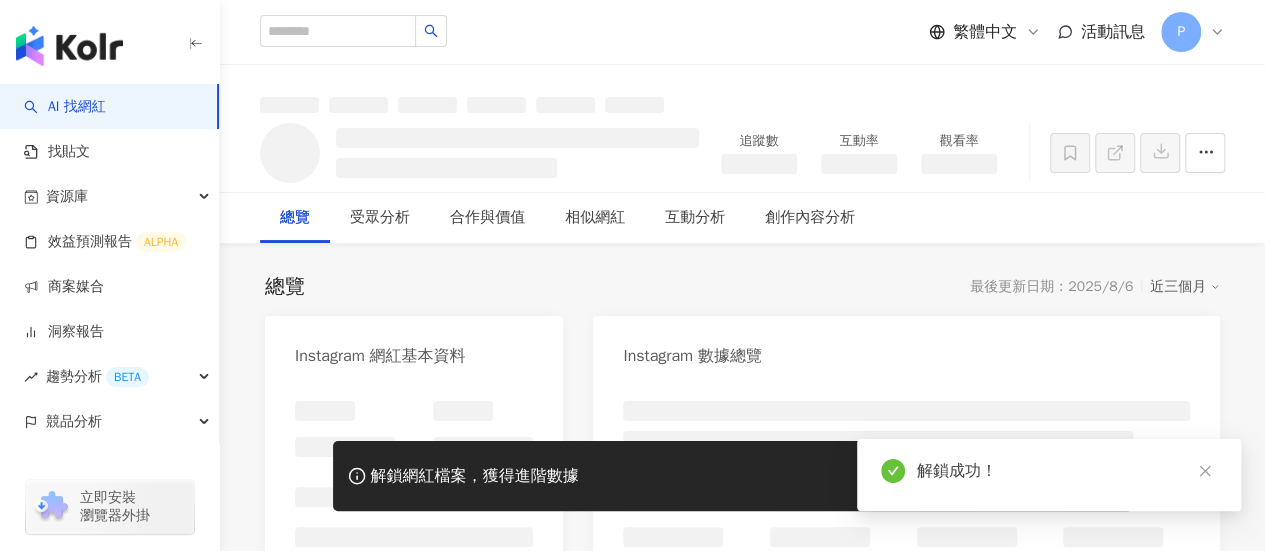 click at bounding box center (742, 89) 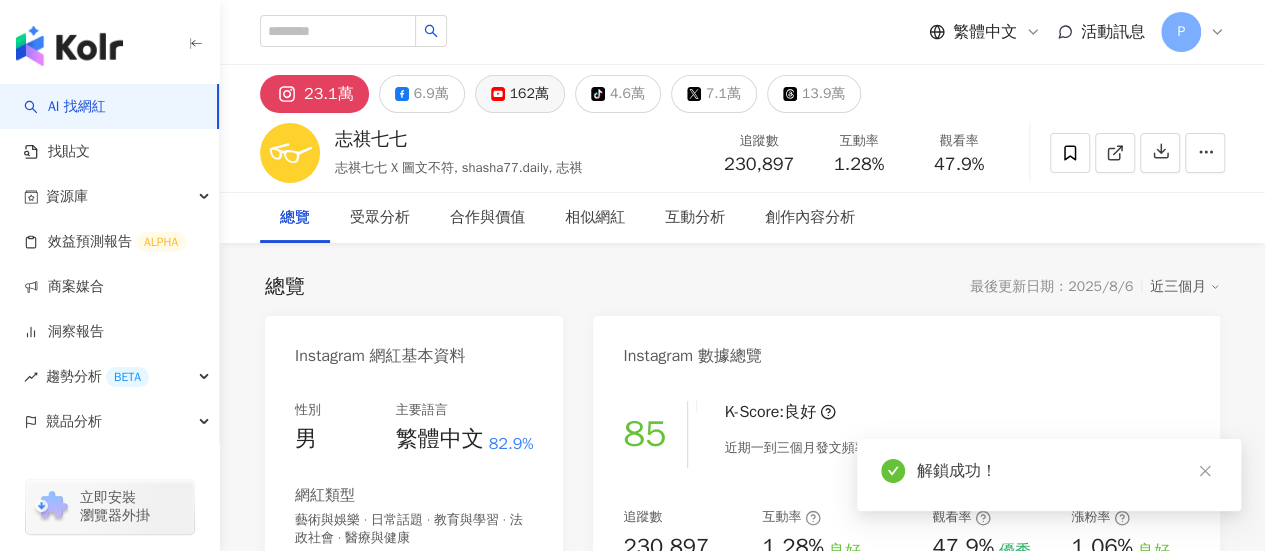 click on "162萬" at bounding box center [529, 94] 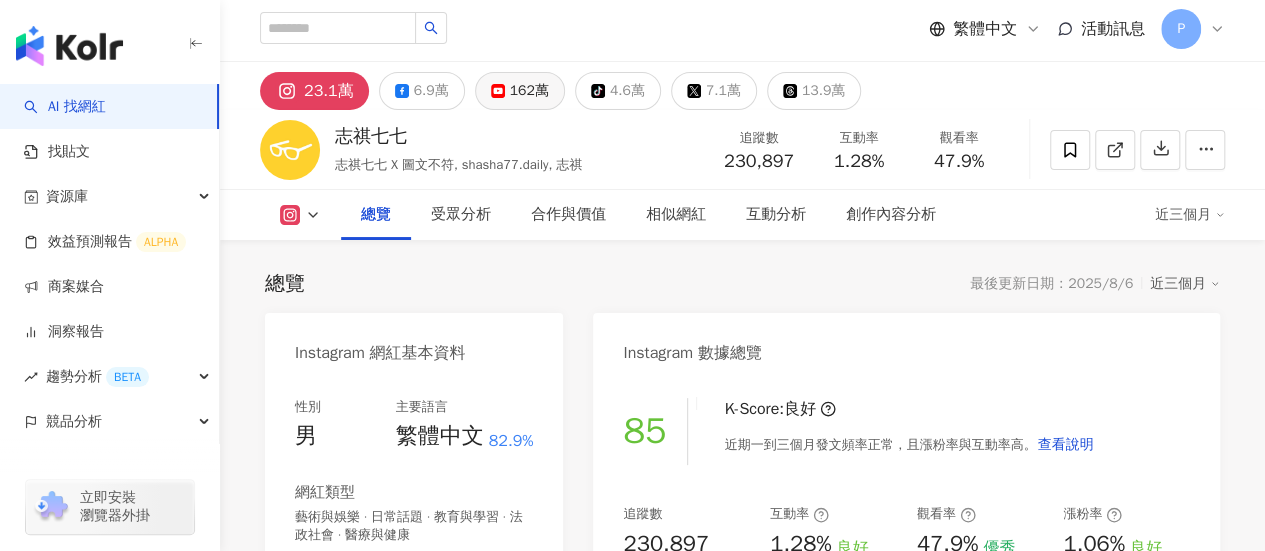 scroll, scrollTop: 0, scrollLeft: 0, axis: both 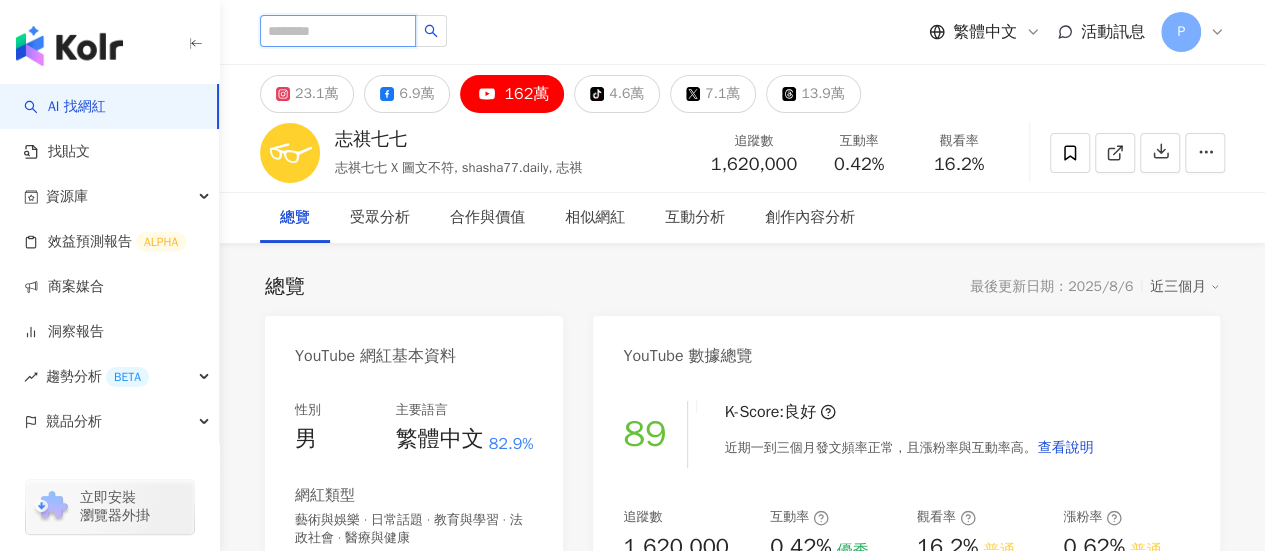 click at bounding box center [338, 31] 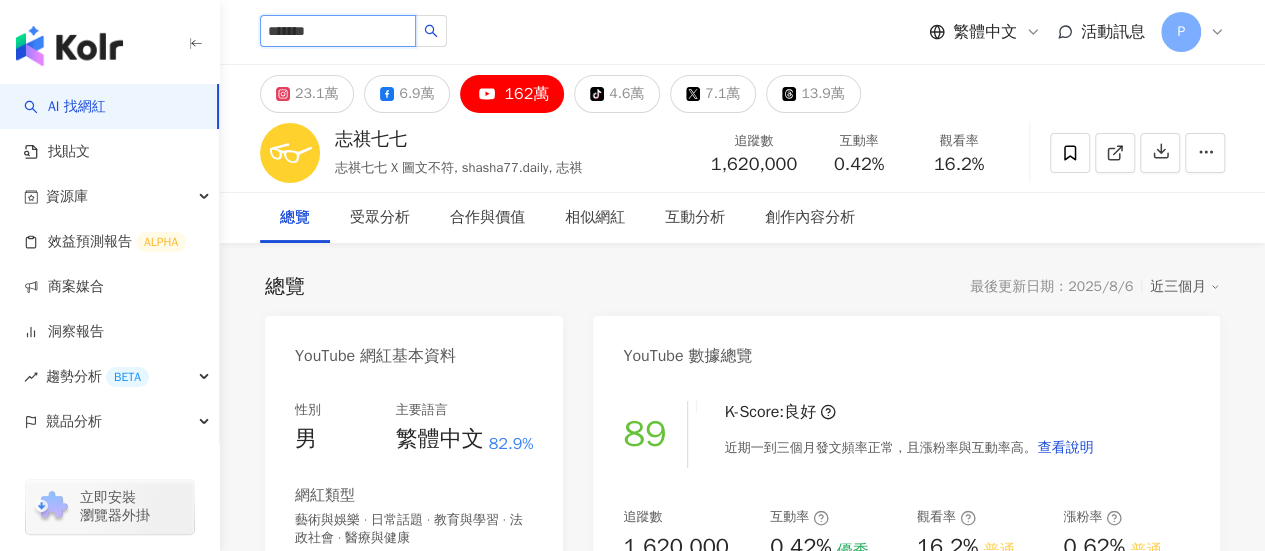 type on "********" 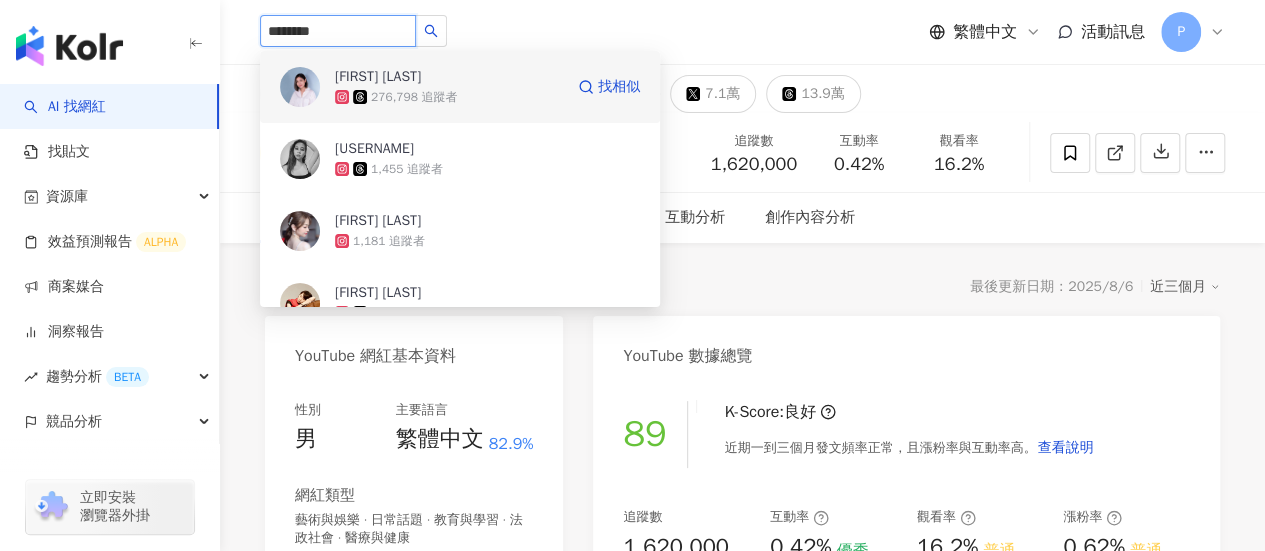 click on "Sandra Hsu" at bounding box center (400, 77) 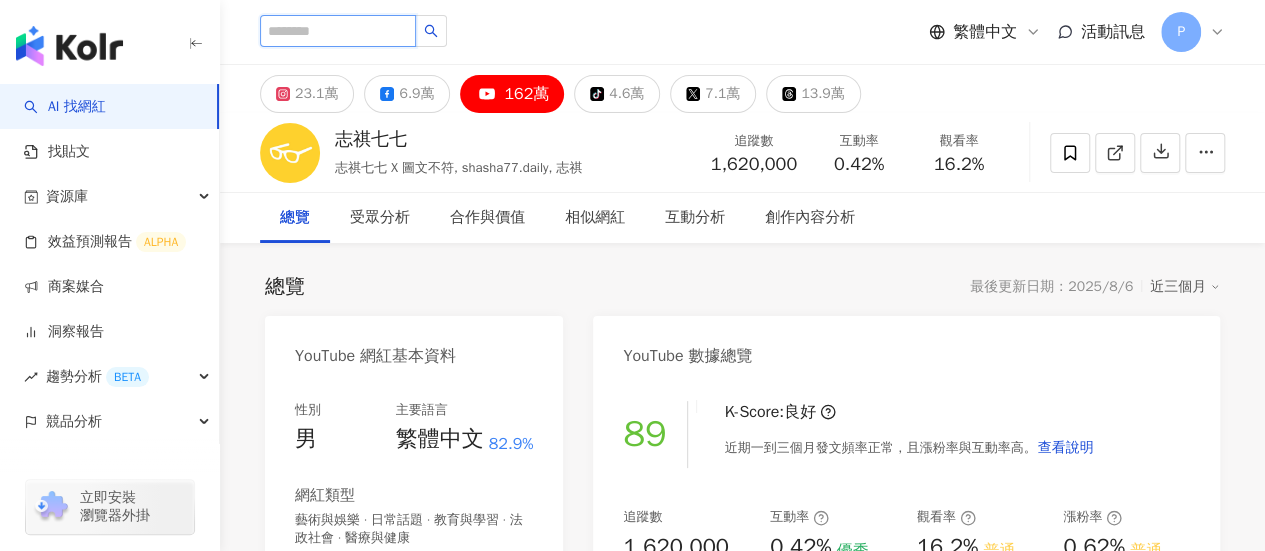 click at bounding box center (338, 31) 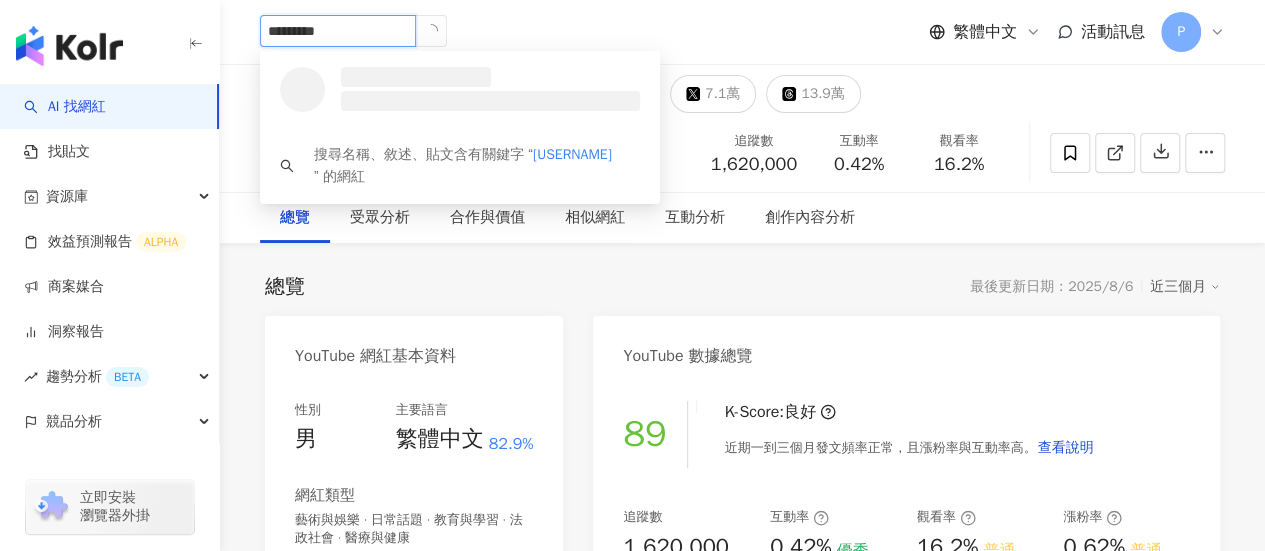 type on "**********" 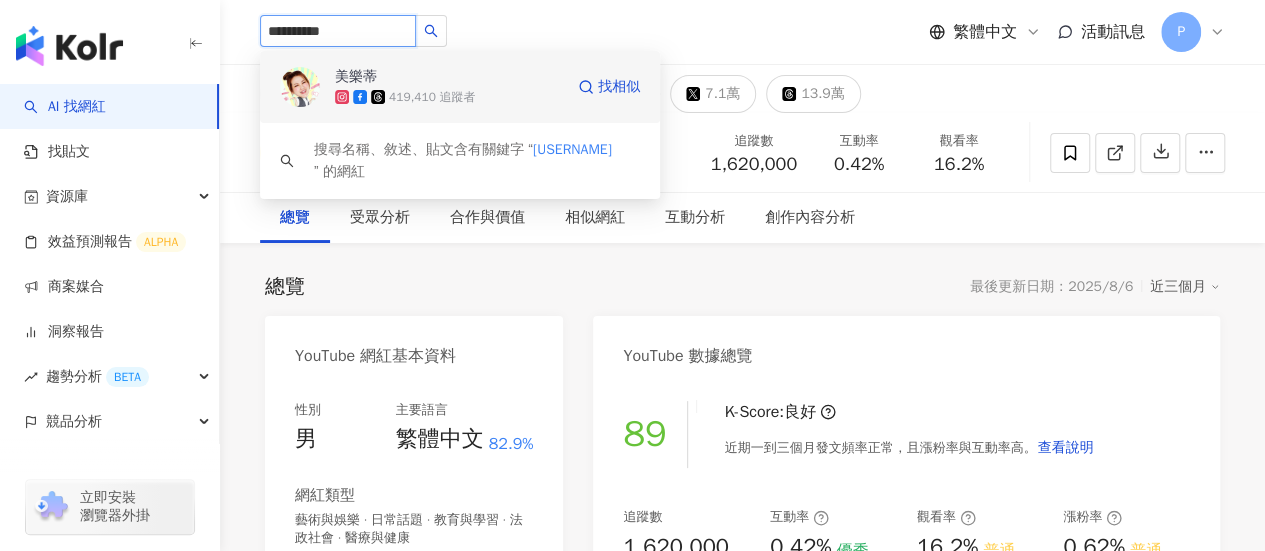 click on "美樂蒂" at bounding box center (400, 77) 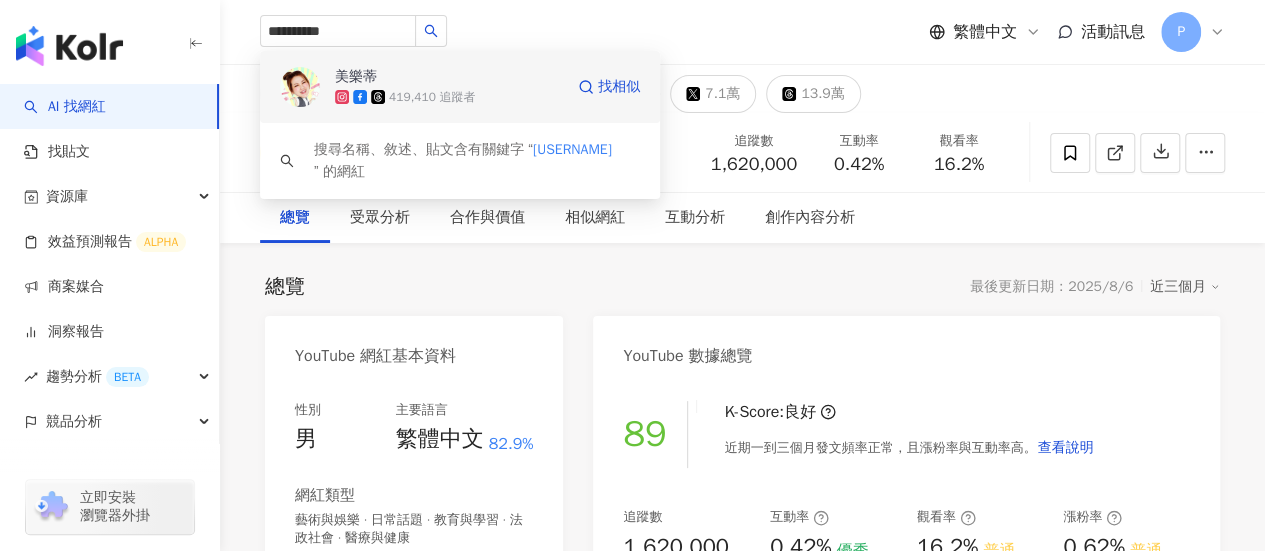 type 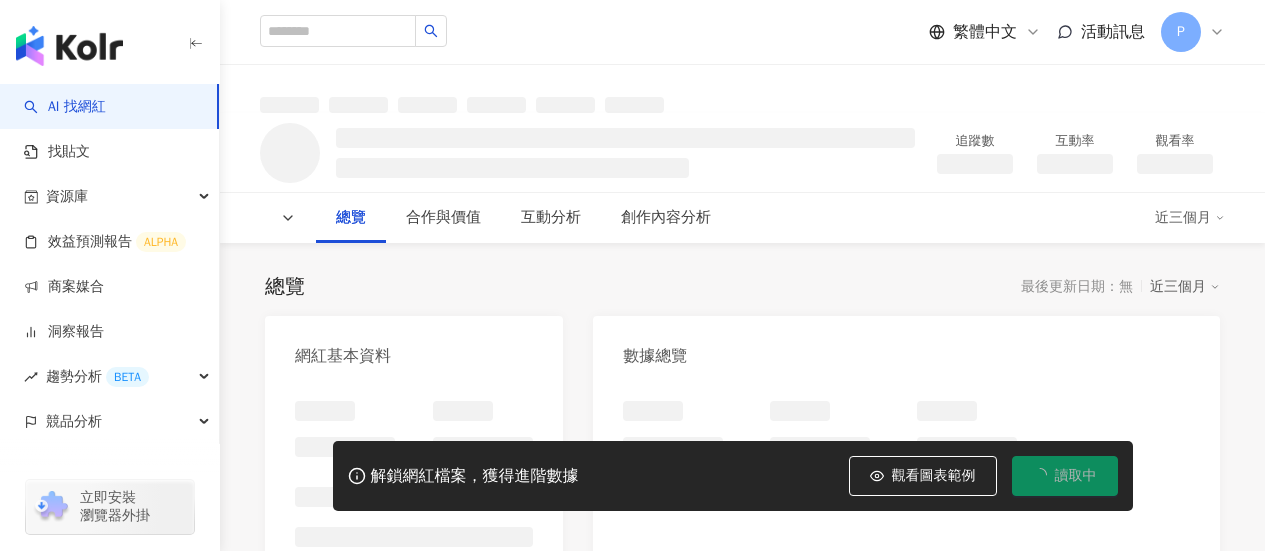 scroll, scrollTop: 0, scrollLeft: 0, axis: both 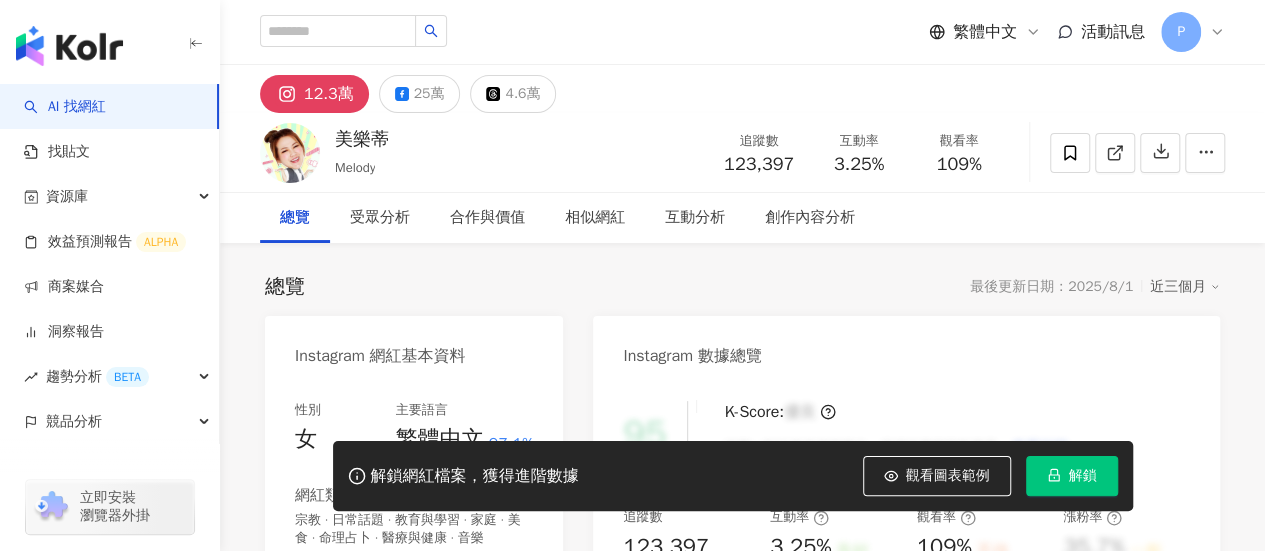 click on "解鎖" at bounding box center (1072, 476) 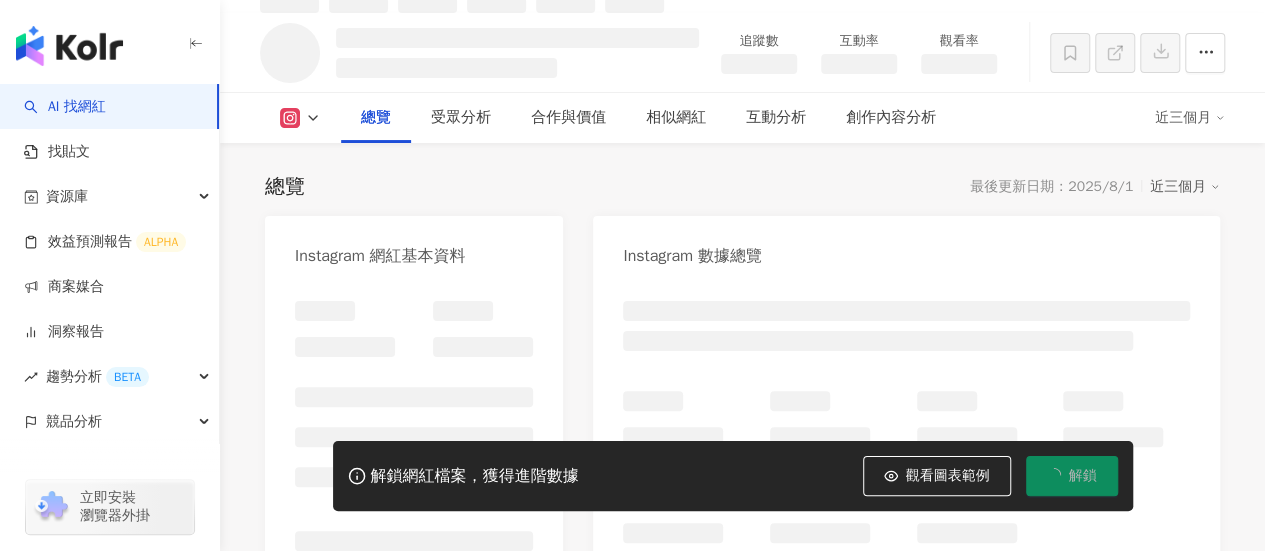 scroll, scrollTop: 121, scrollLeft: 0, axis: vertical 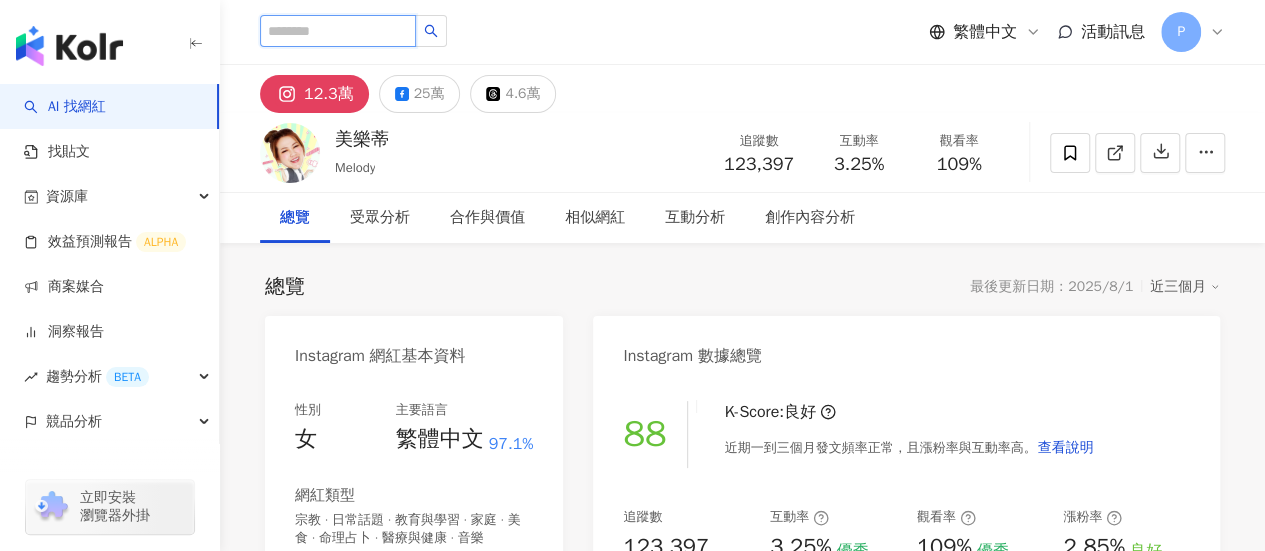 click at bounding box center (338, 31) 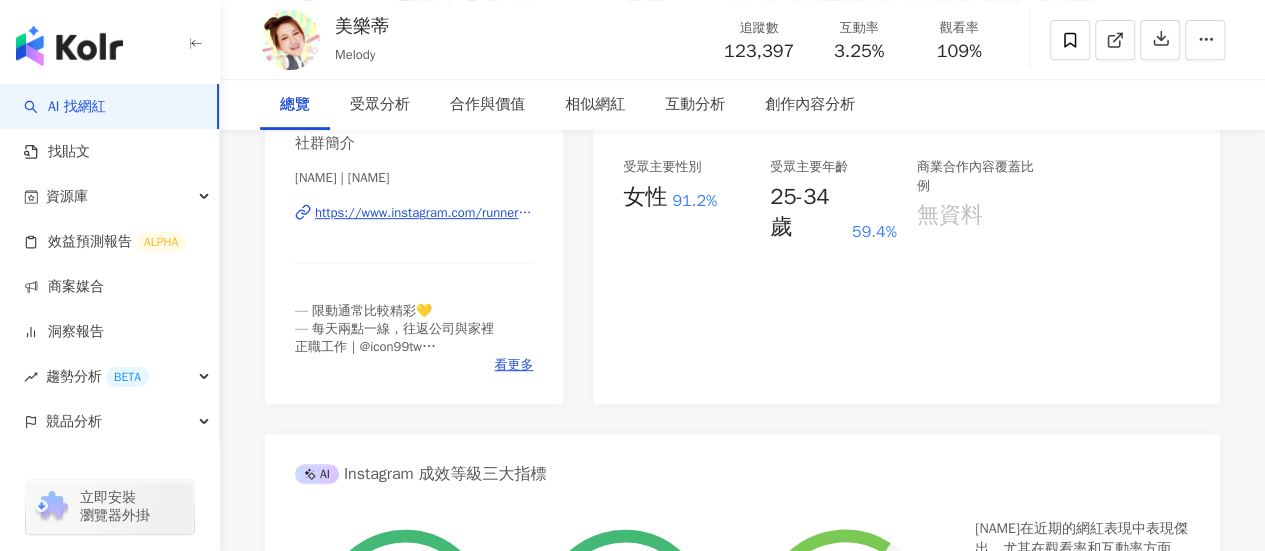 scroll, scrollTop: 0, scrollLeft: 0, axis: both 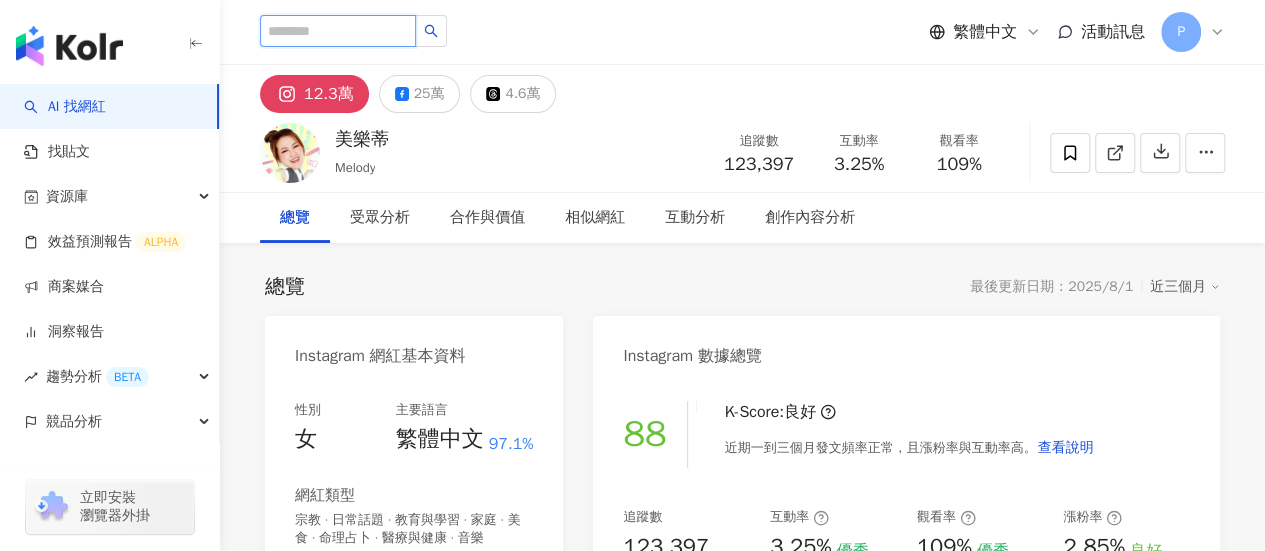 type on "*" 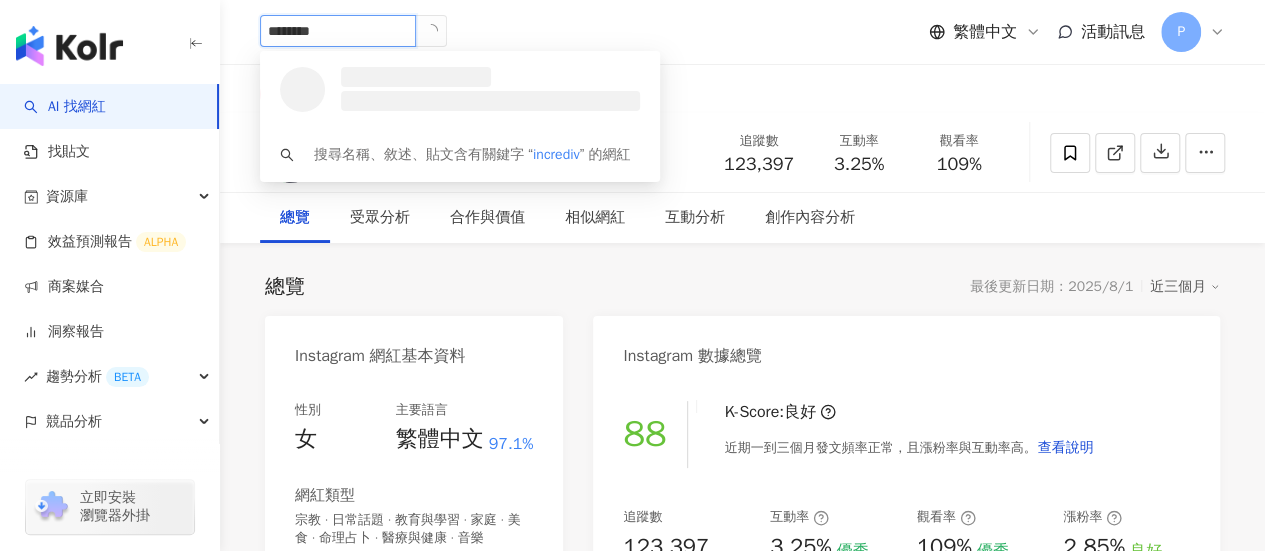 type on "*********" 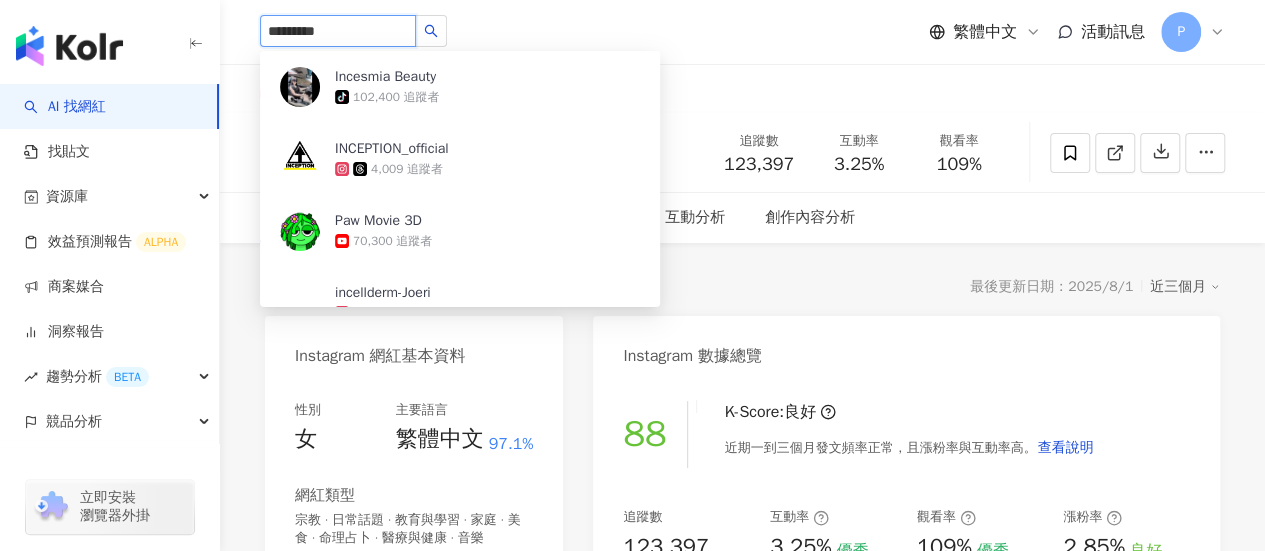 click on "102,400   追蹤者" at bounding box center [396, 97] 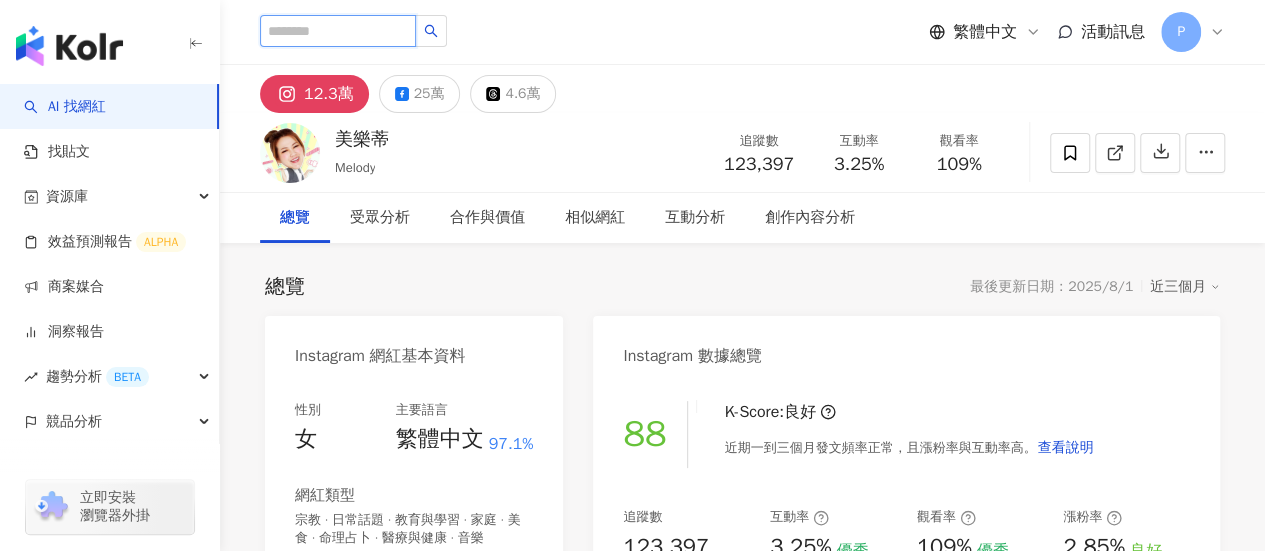 click at bounding box center (338, 31) 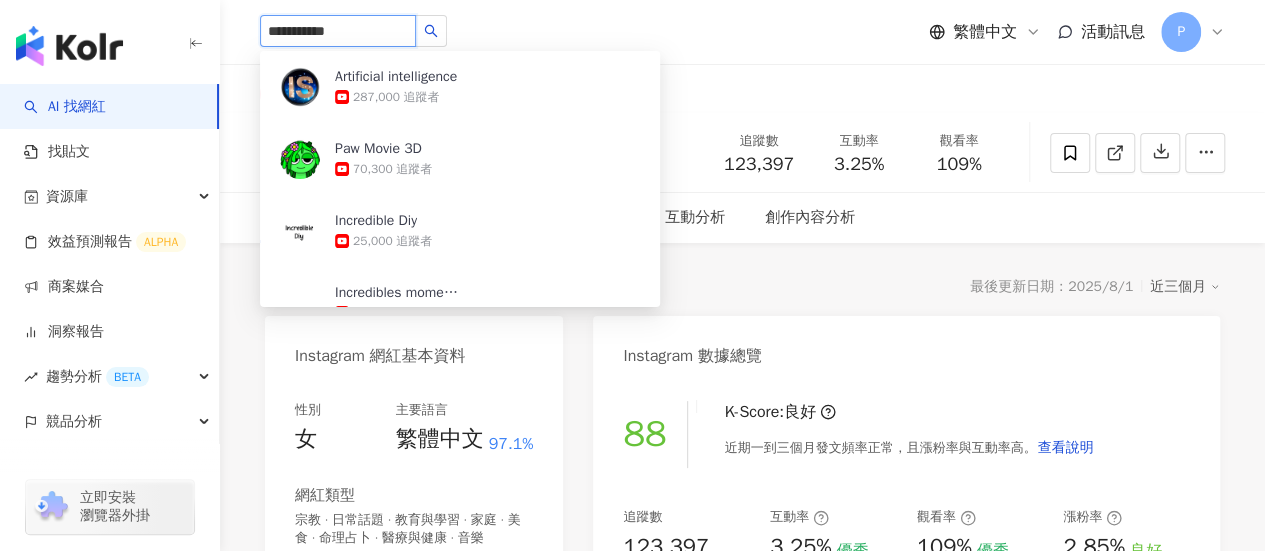 type on "**********" 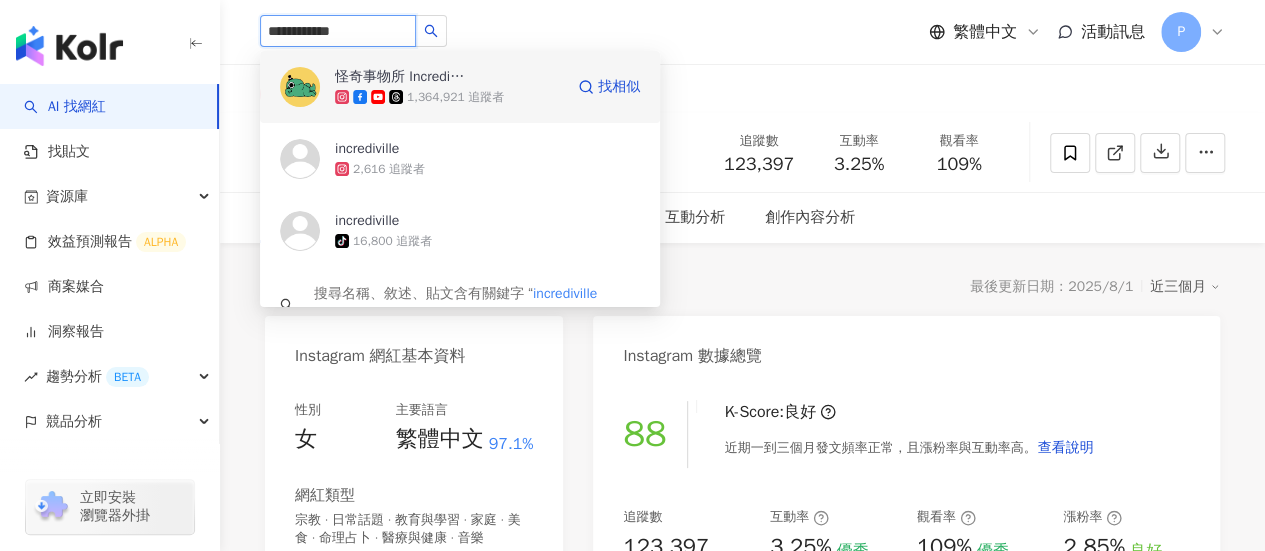 click on "1,364,921   追蹤者" at bounding box center [455, 97] 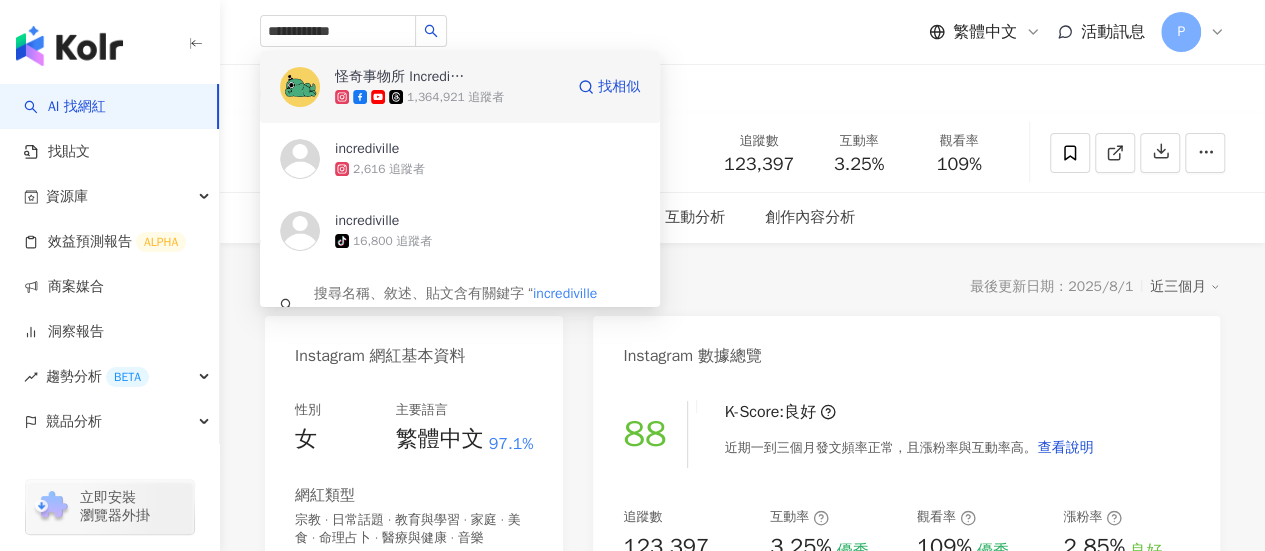 type 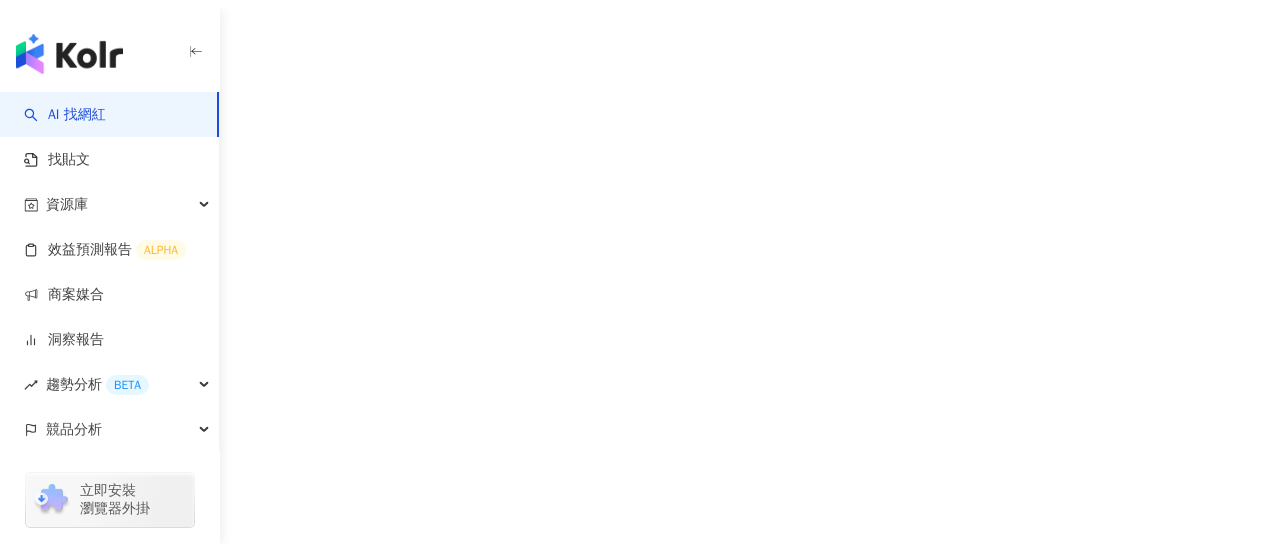 scroll, scrollTop: 0, scrollLeft: 0, axis: both 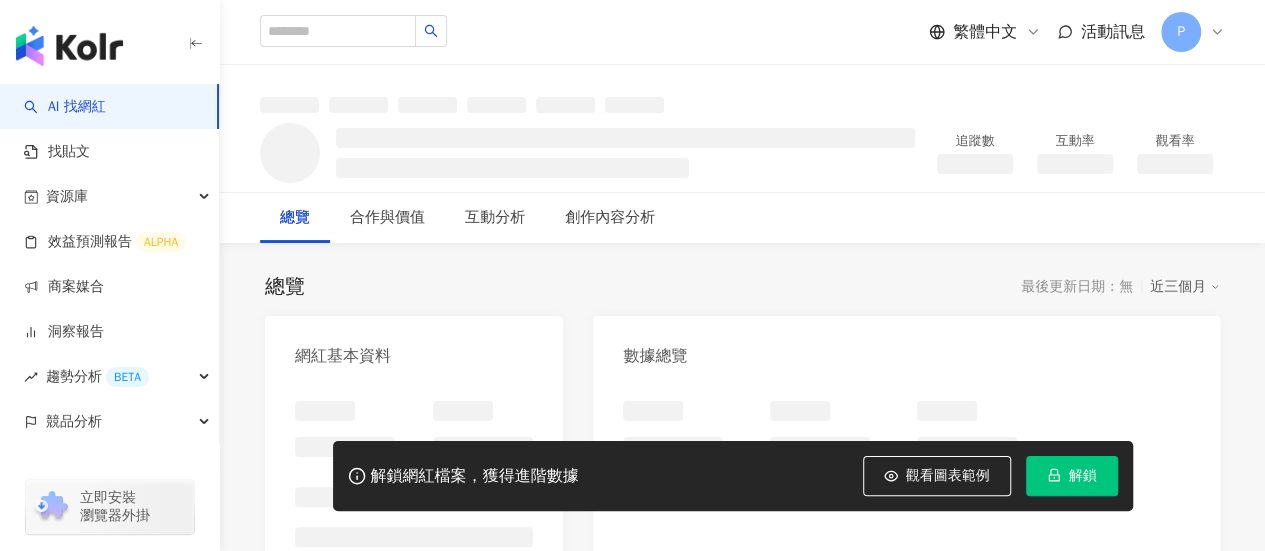 click on "解鎖" at bounding box center (1083, 476) 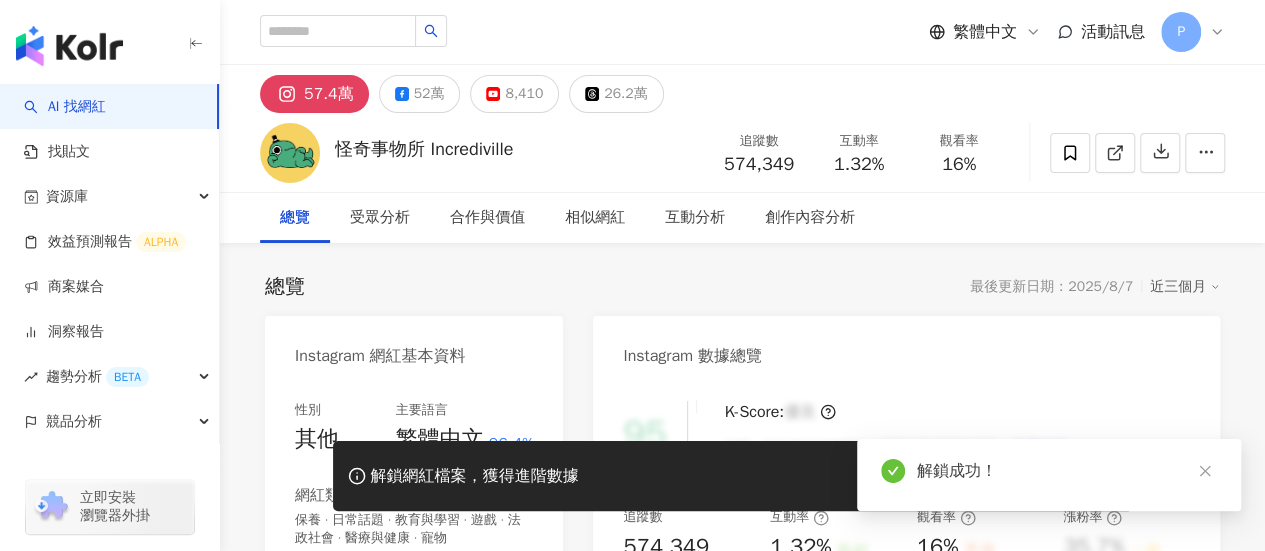 click on "[BRAND] [BRAND] 追蹤數 574,349 互動率 1.32% 觀看率 16%" at bounding box center (742, 152) 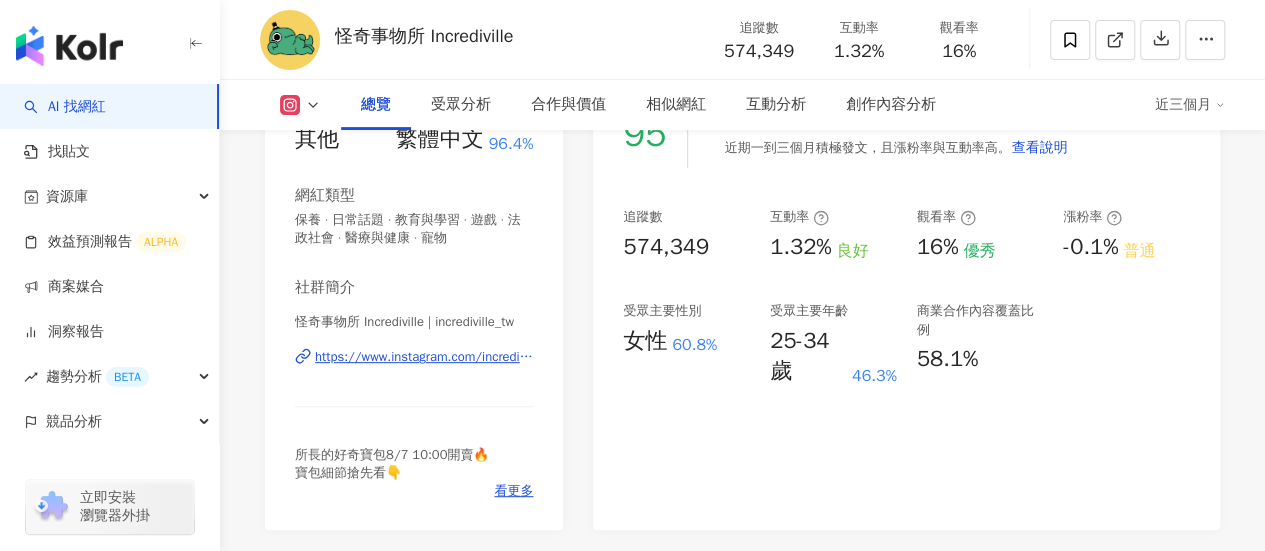 scroll, scrollTop: 0, scrollLeft: 0, axis: both 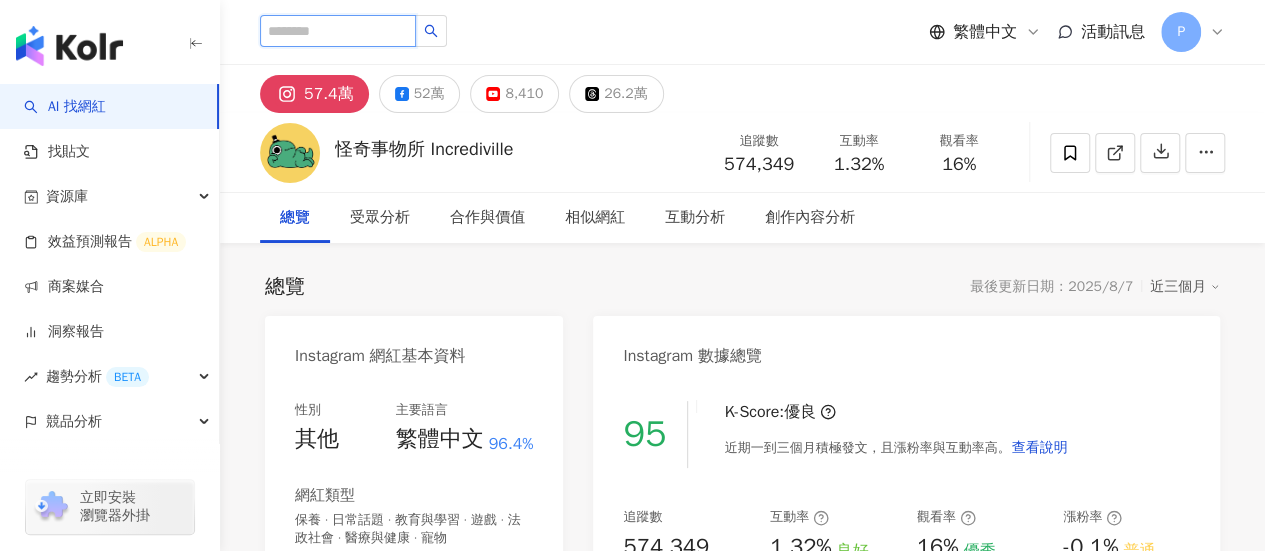 click at bounding box center (338, 31) 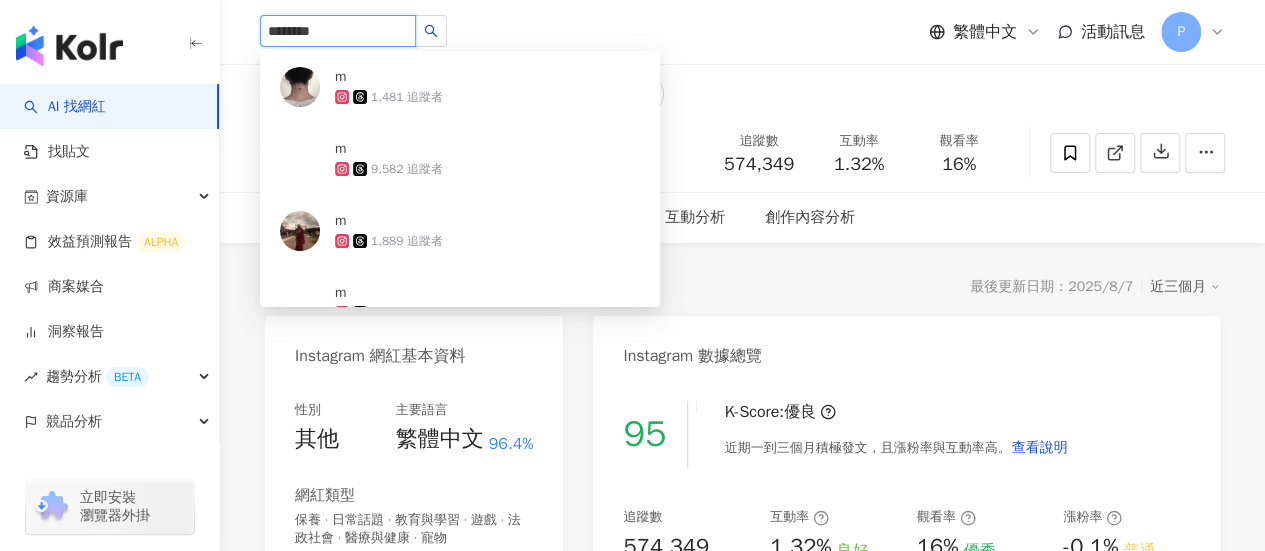 type on "*********" 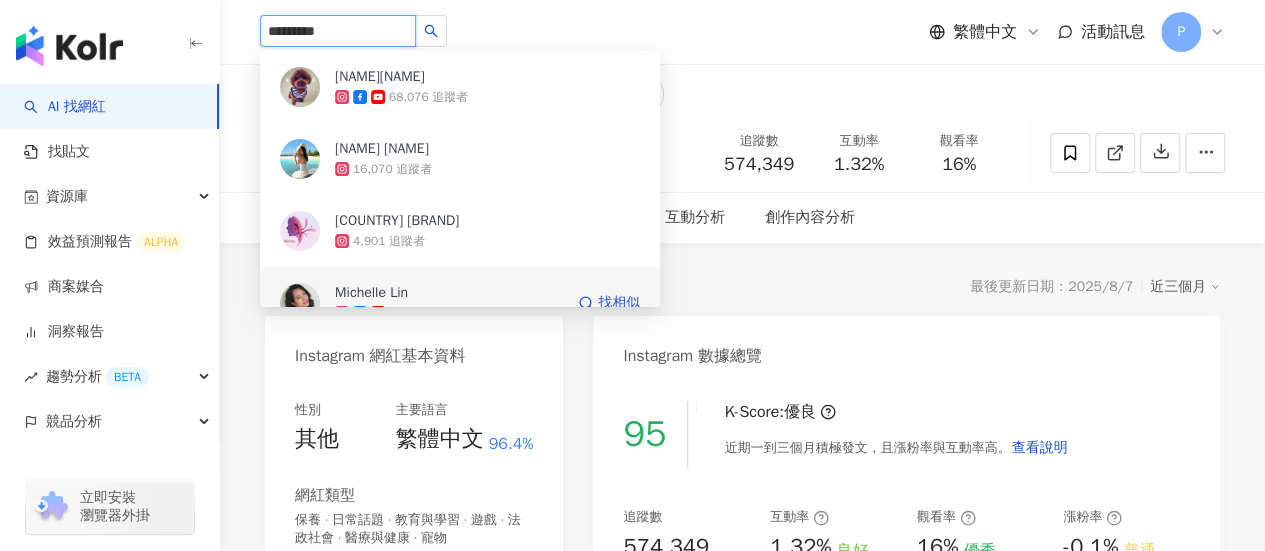 click on "Michelle Lin" at bounding box center (371, 293) 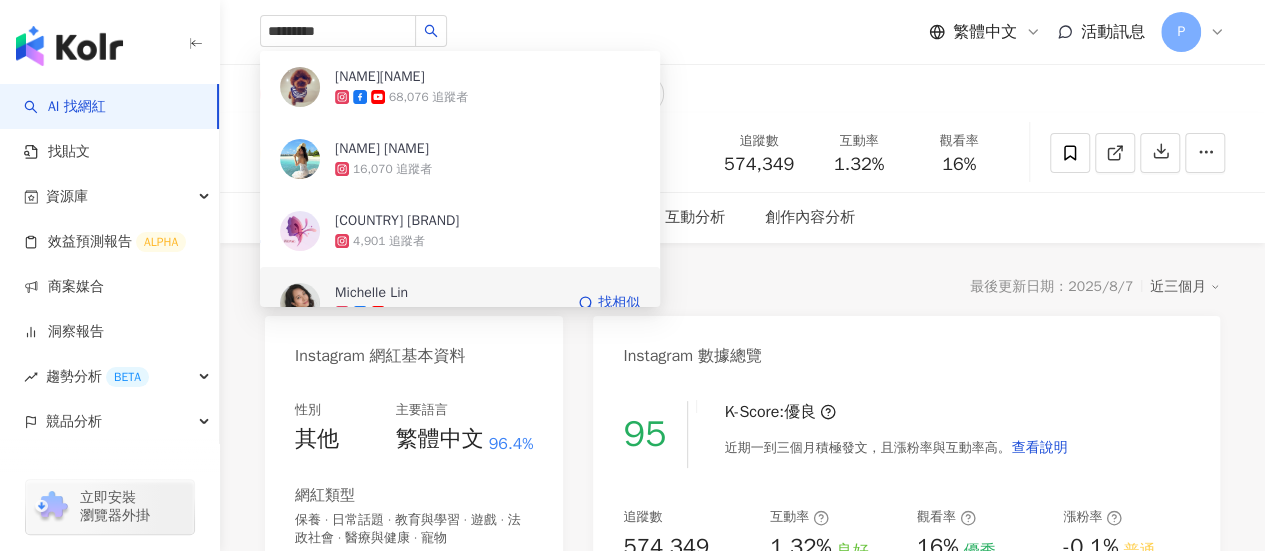 type 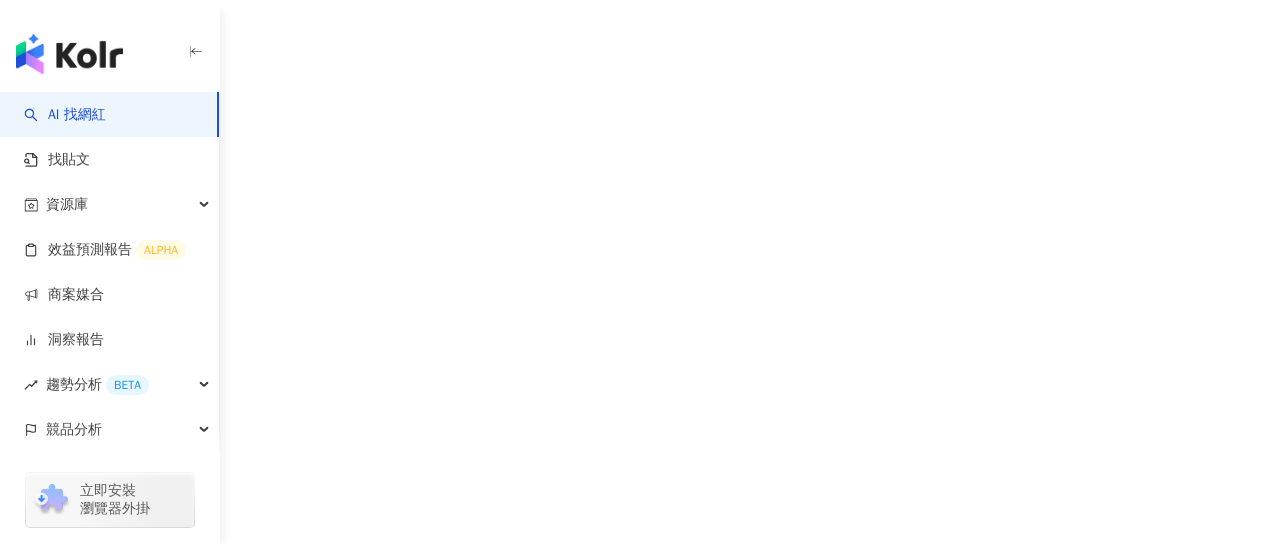 scroll, scrollTop: 0, scrollLeft: 0, axis: both 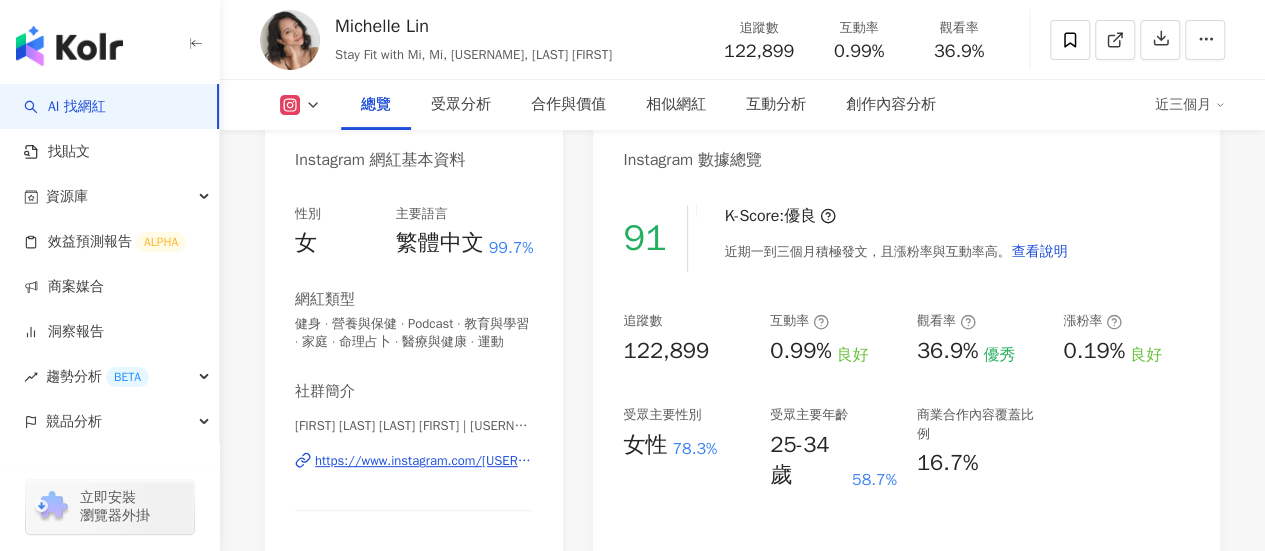 click on "總覽 受眾分析 合作與價值 相似網紅 互動分析 創作內容分析 近三個月" at bounding box center [742, 105] 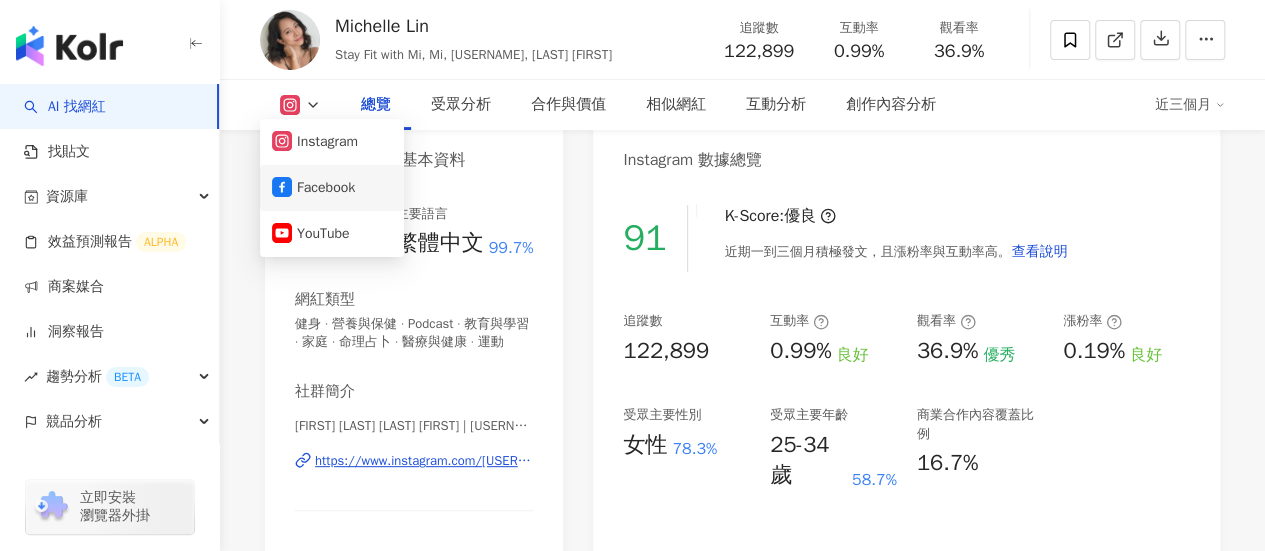 click on "Facebook" at bounding box center (332, 188) 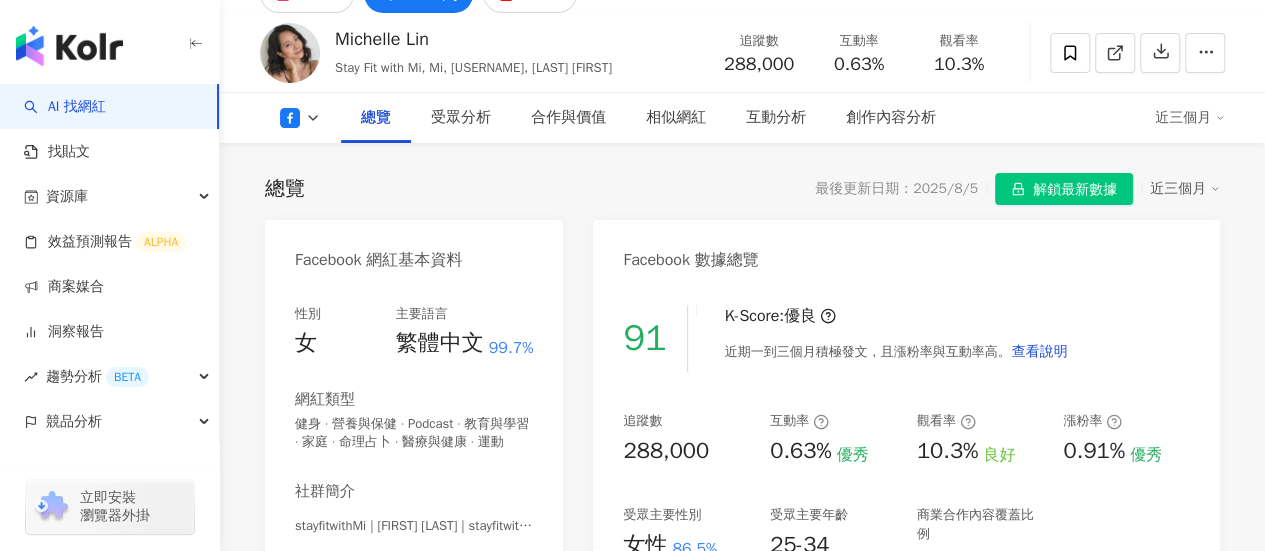 scroll, scrollTop: 200, scrollLeft: 0, axis: vertical 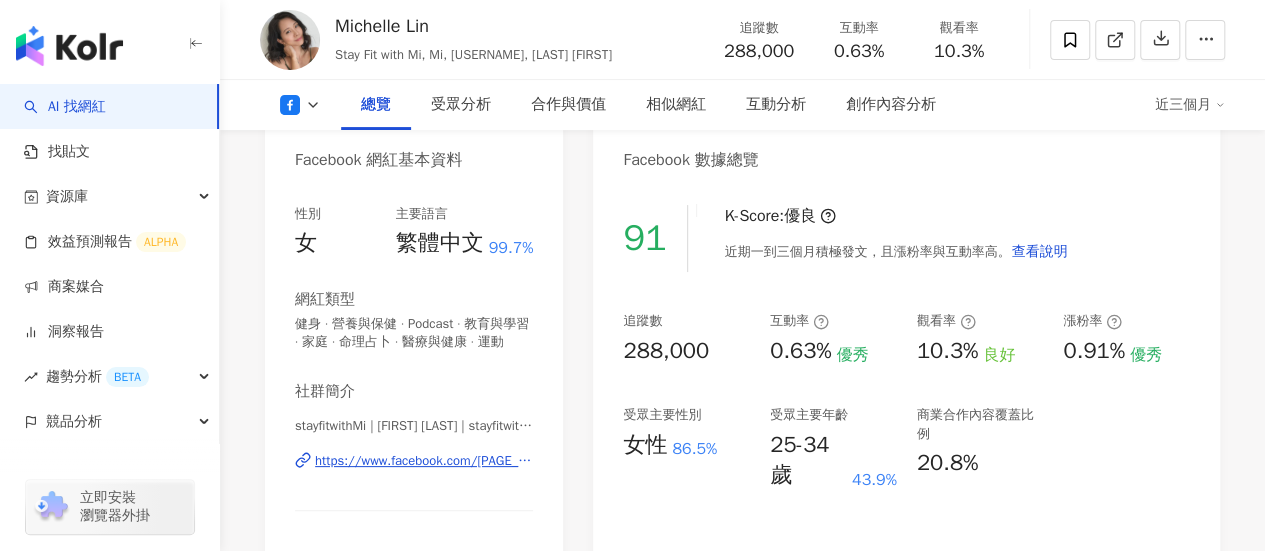 click 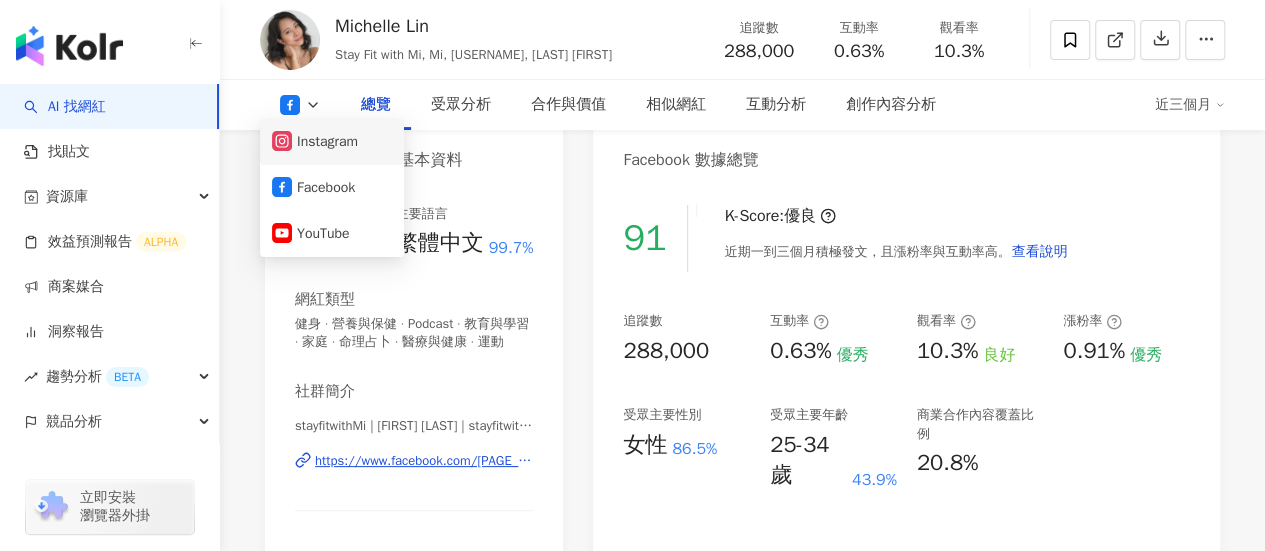 click on "Instagram" at bounding box center (332, 142) 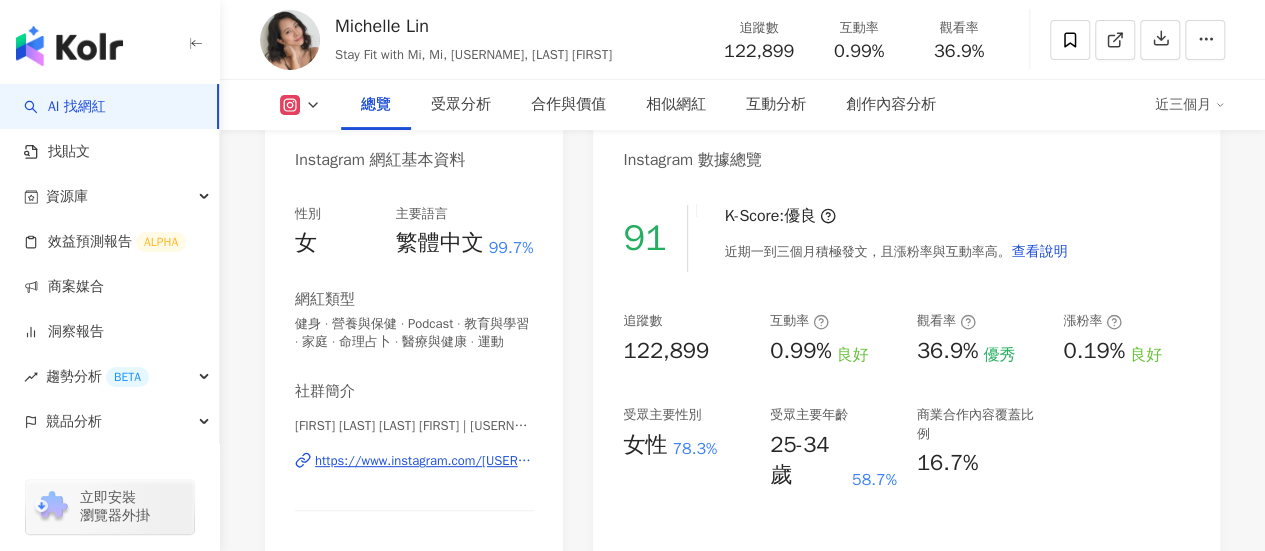 scroll, scrollTop: 0, scrollLeft: 0, axis: both 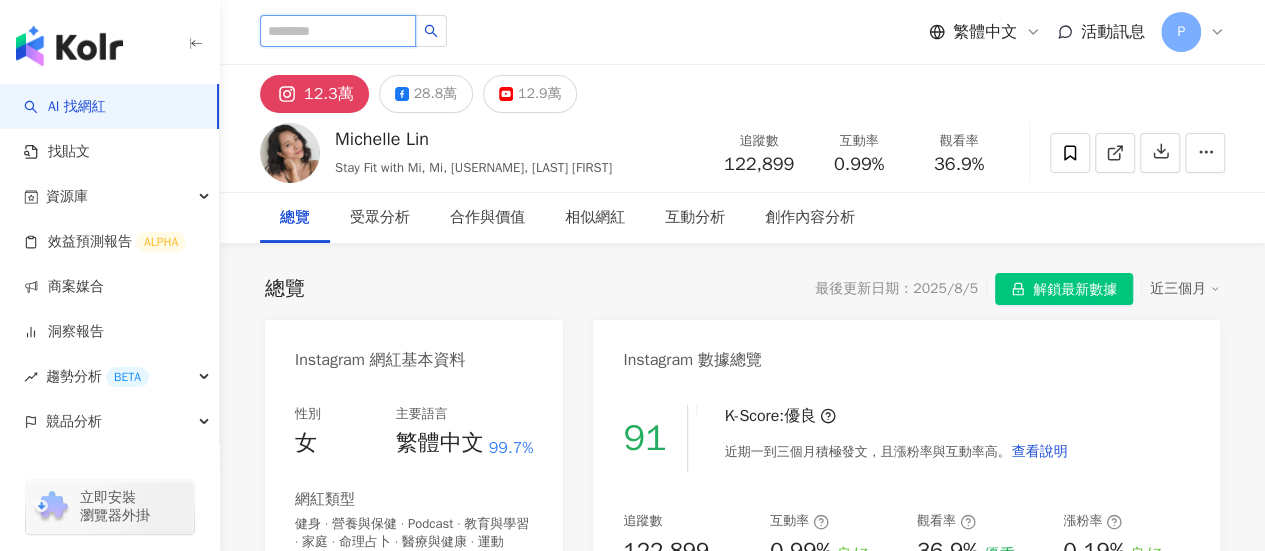 click at bounding box center (338, 31) 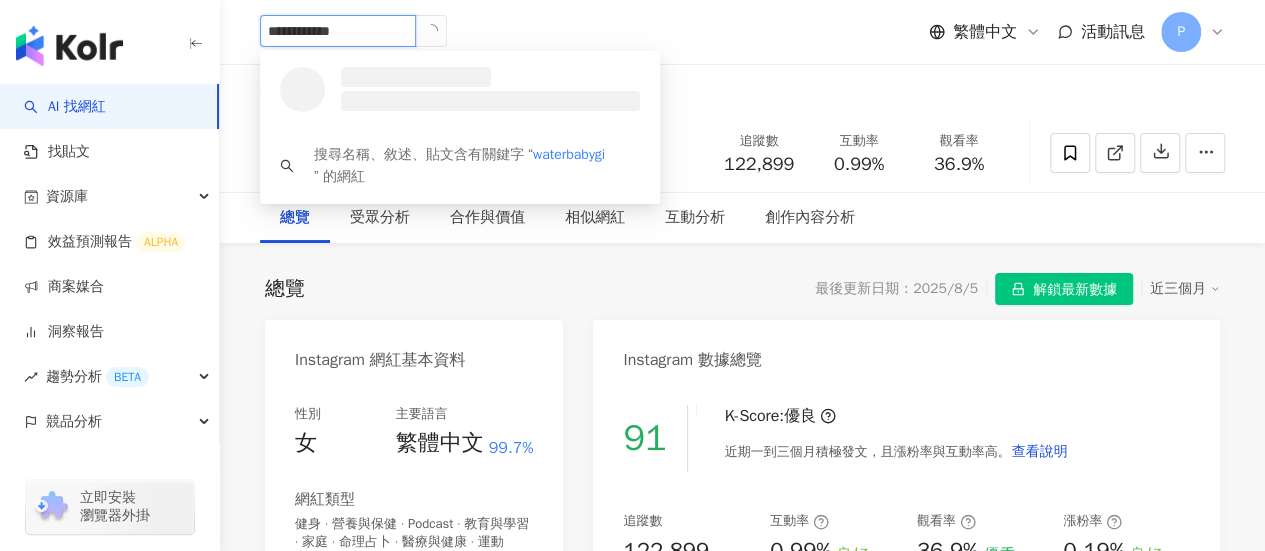 type on "**********" 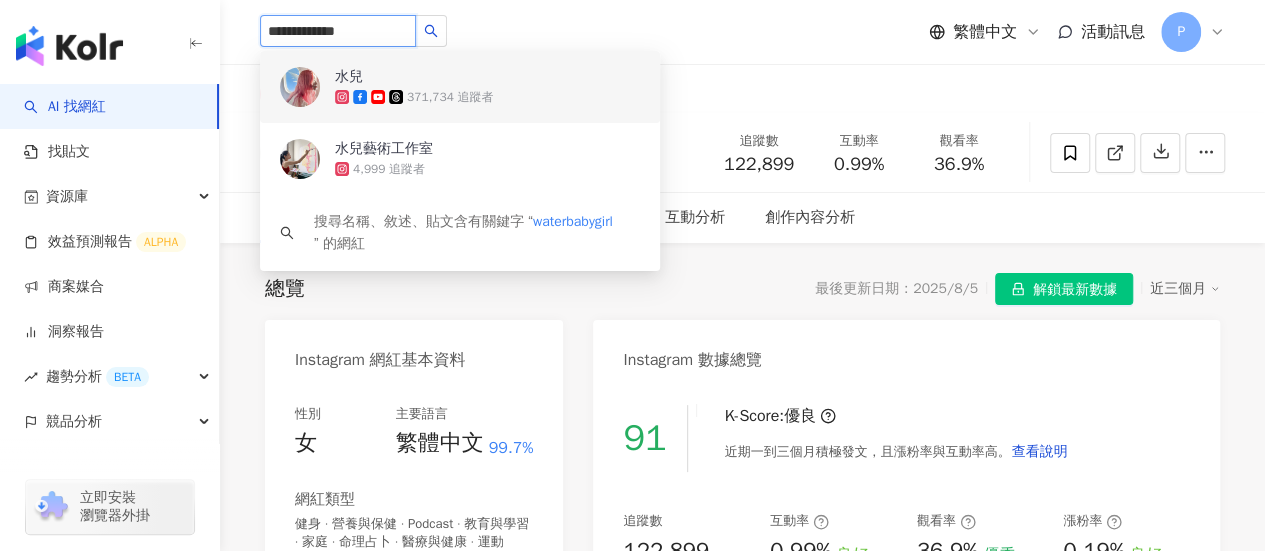 click on "371,734   追蹤者" at bounding box center (450, 97) 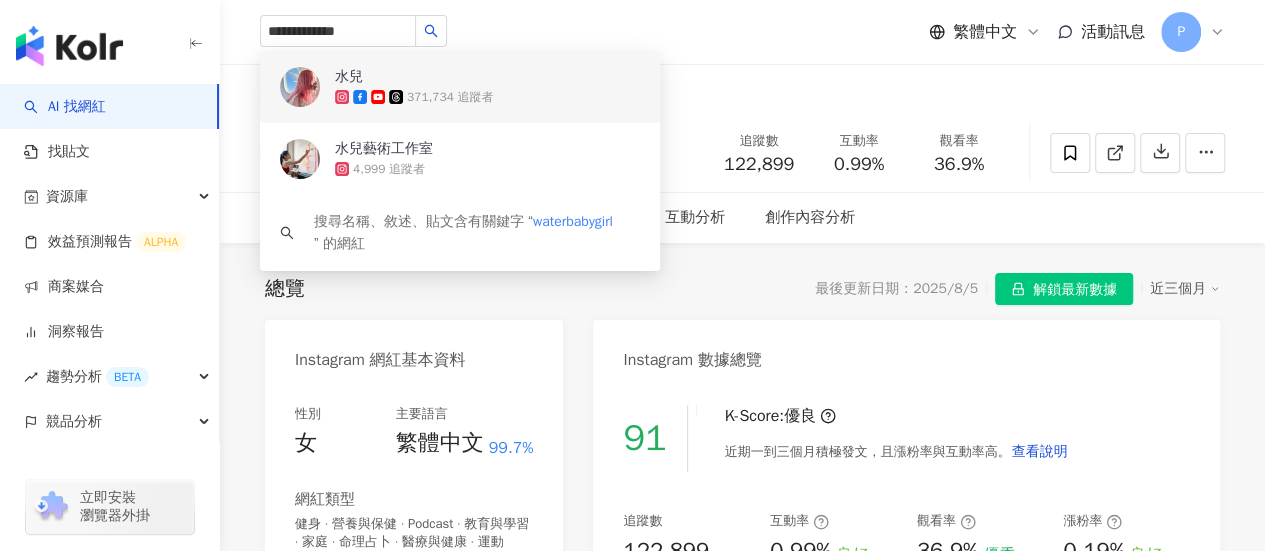 type 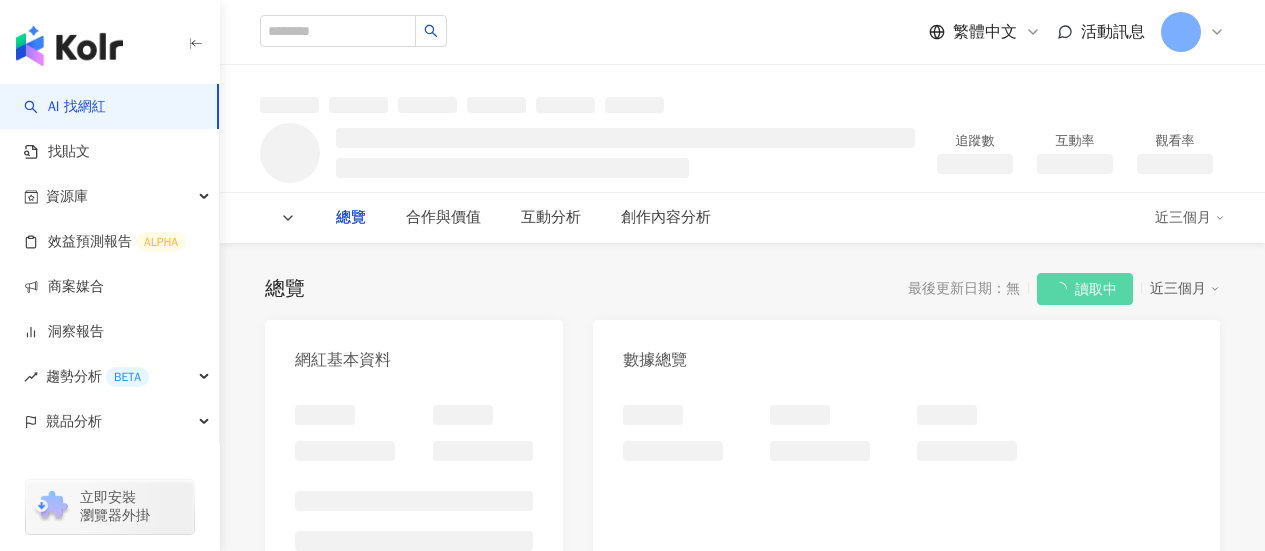 scroll, scrollTop: 0, scrollLeft: 0, axis: both 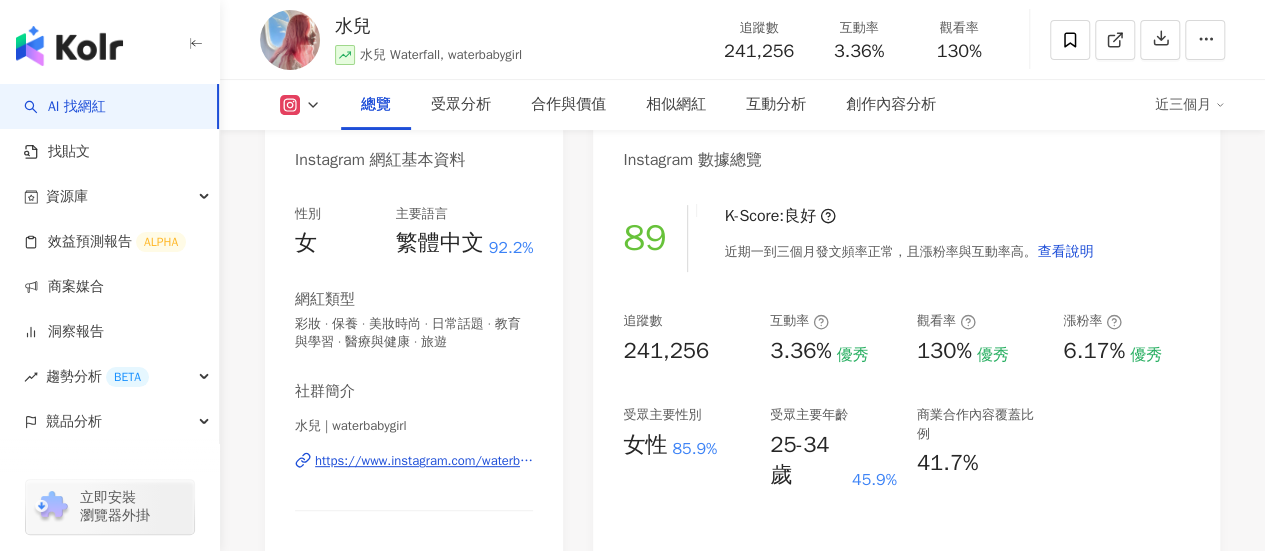 drag, startPoint x: 298, startPoint y: 53, endPoint x: 278, endPoint y: 109, distance: 59.464275 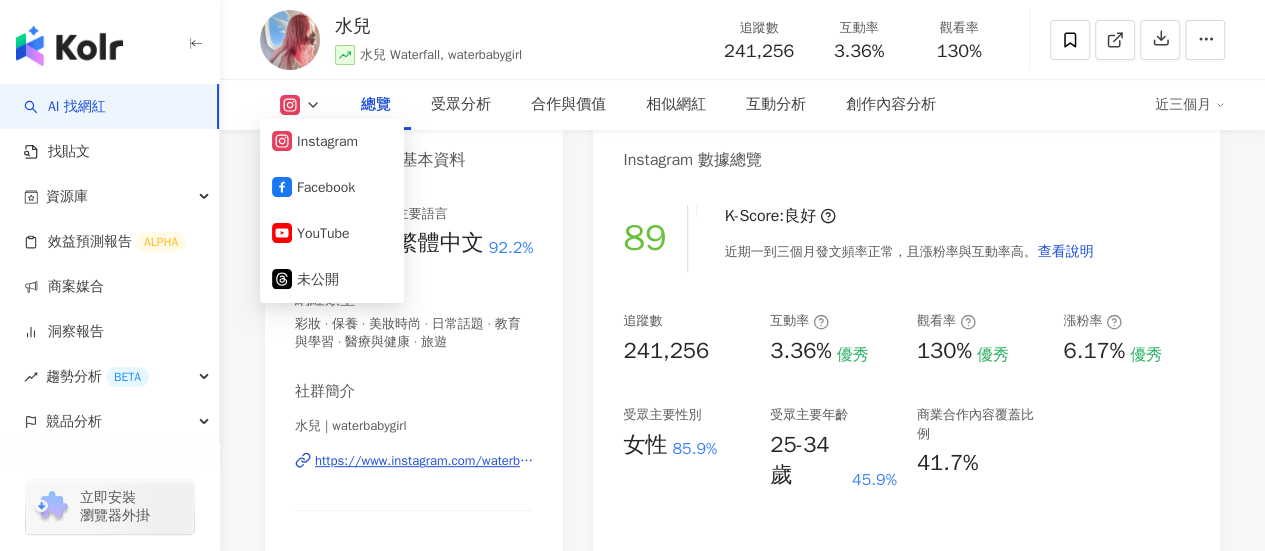 click on "https://www.instagram.com/waterbabygirl/" at bounding box center (424, 461) 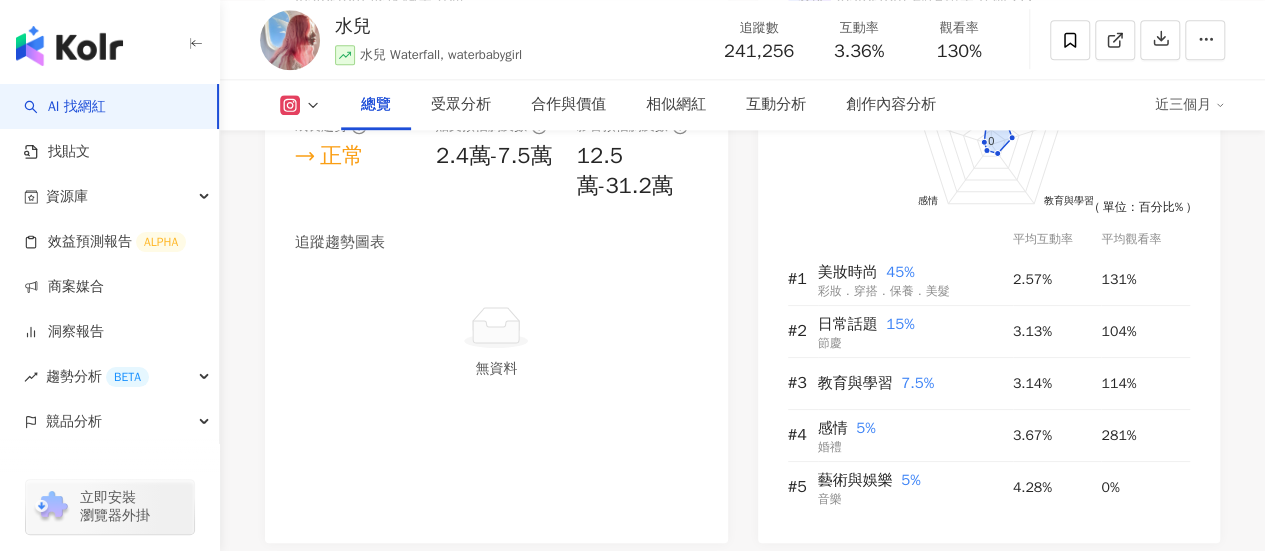 scroll, scrollTop: 1200, scrollLeft: 0, axis: vertical 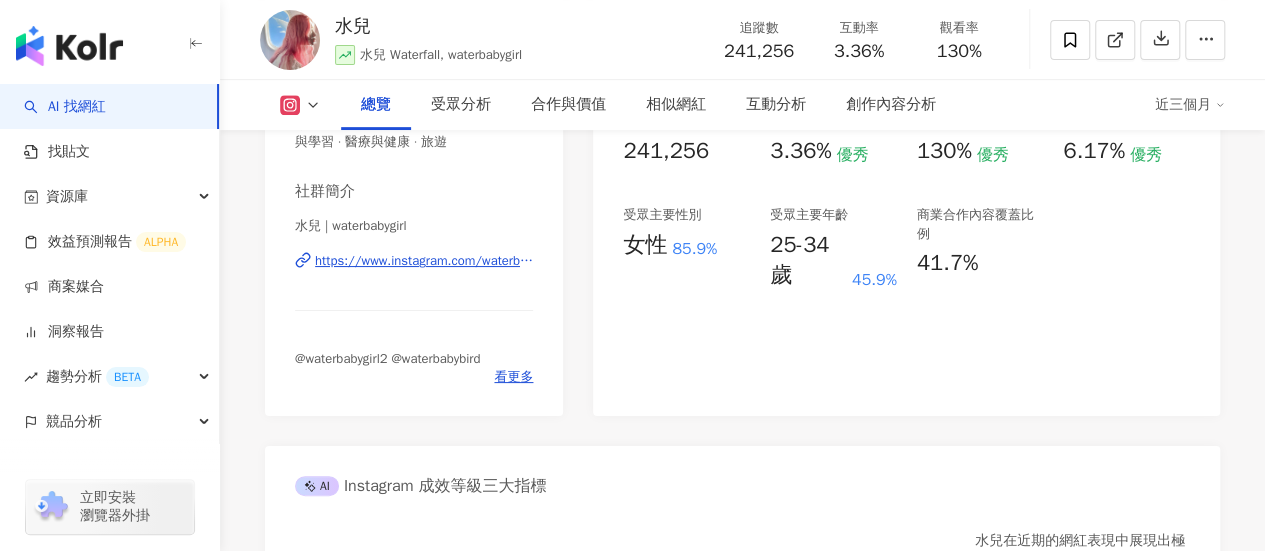 click at bounding box center [300, 105] 